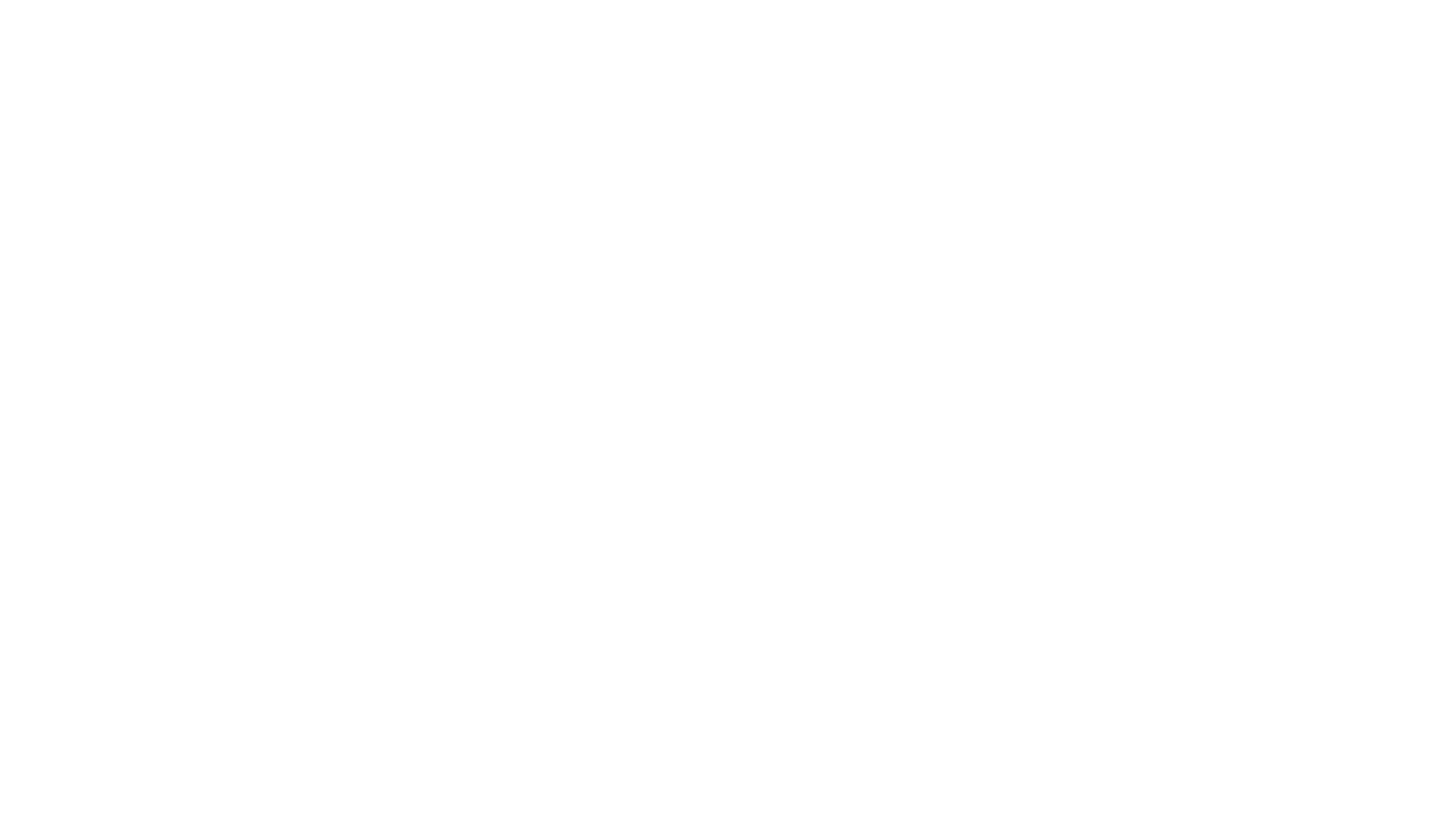 scroll, scrollTop: 0, scrollLeft: 0, axis: both 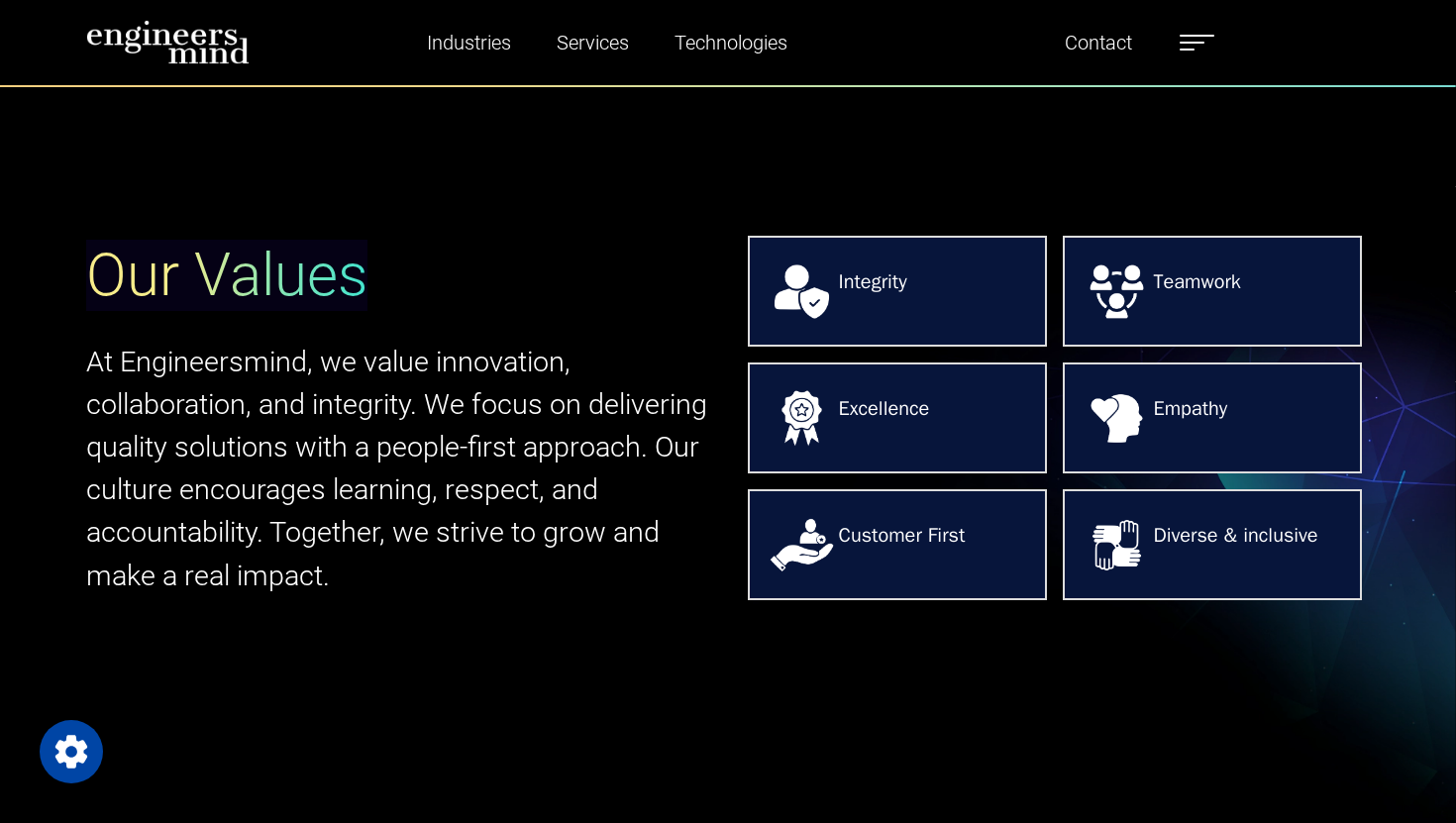 type on "*******" 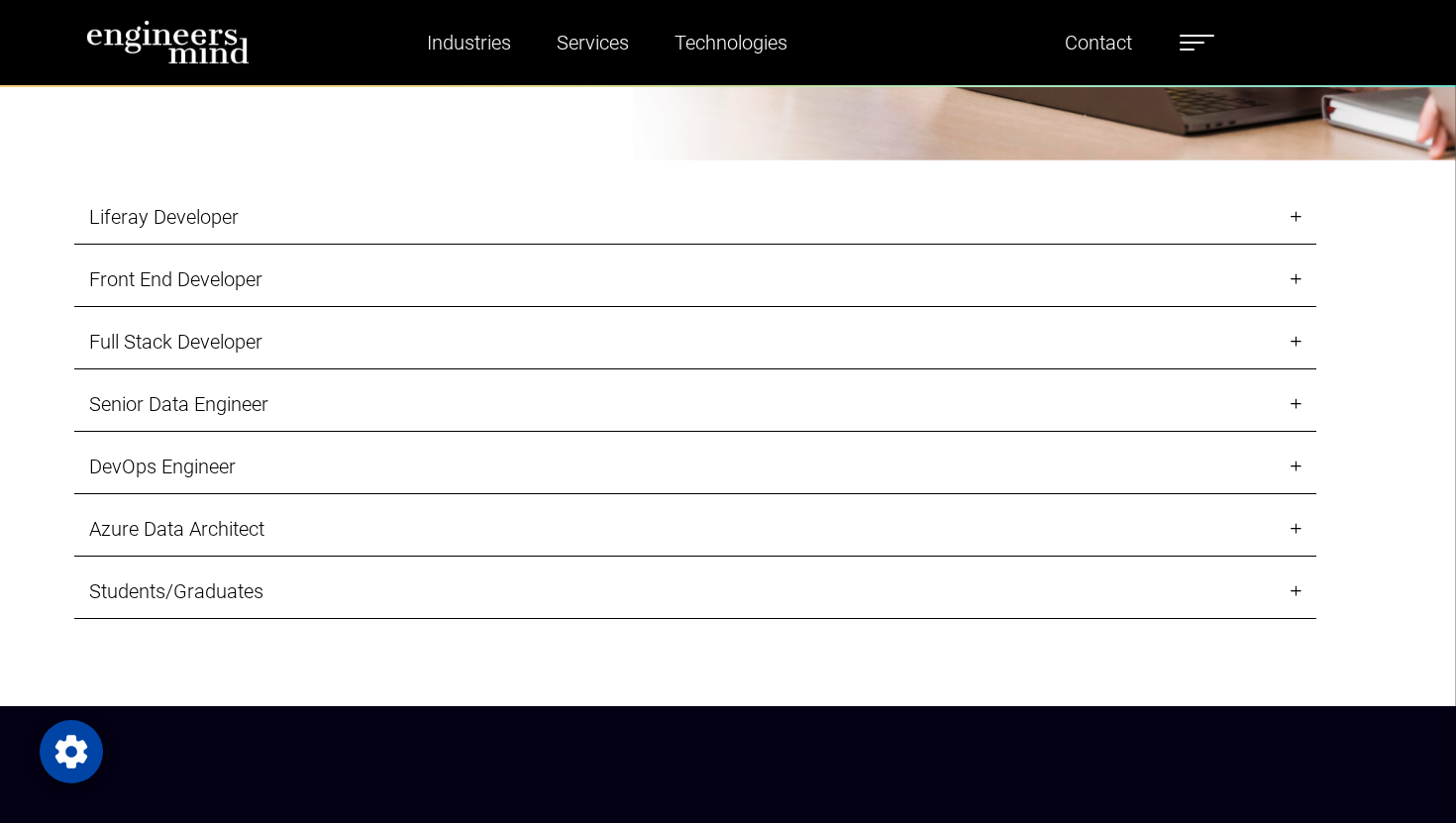 scroll, scrollTop: 2104, scrollLeft: 0, axis: vertical 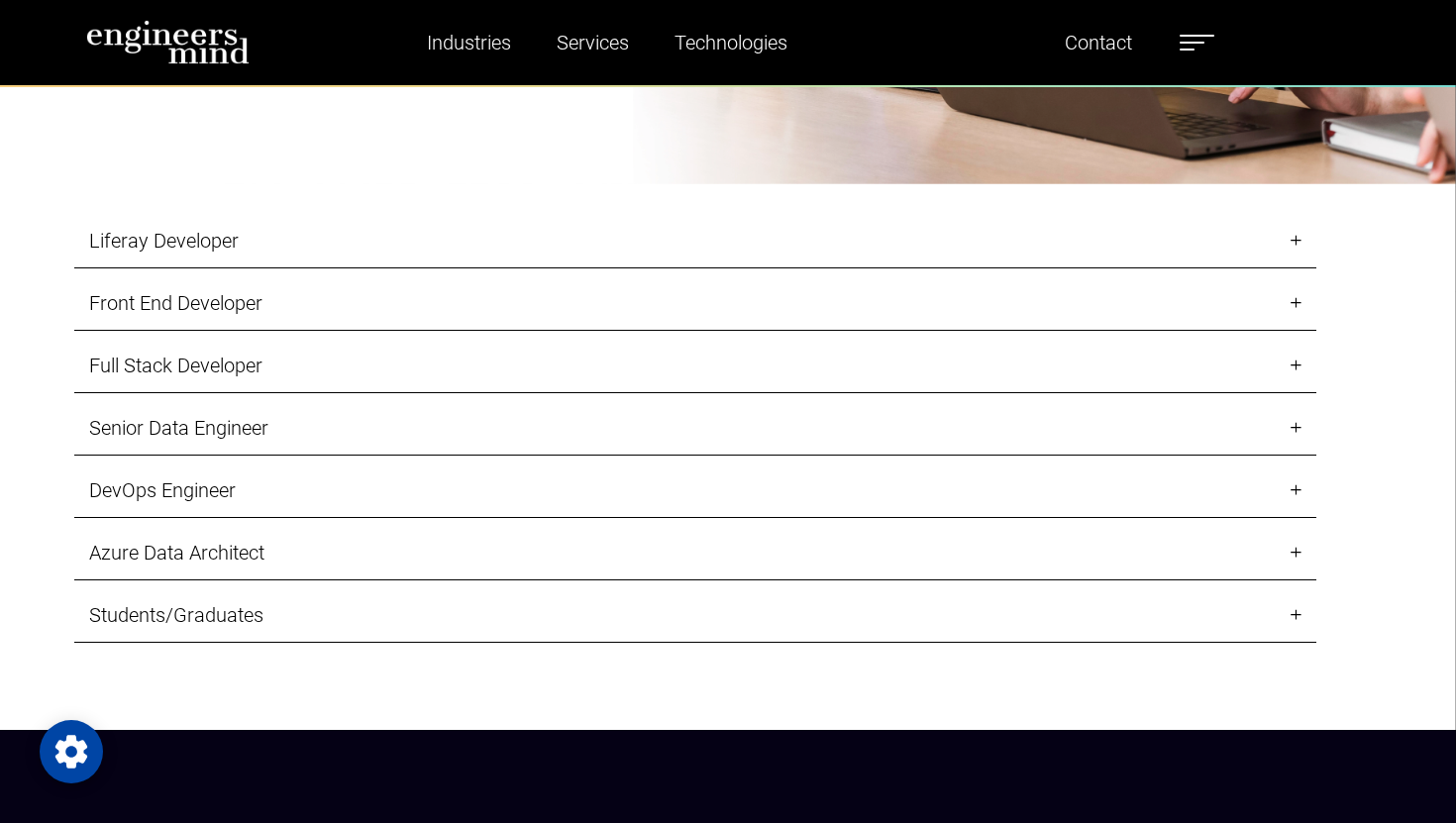 click on "DevOps Engineer" at bounding box center [695, 490] 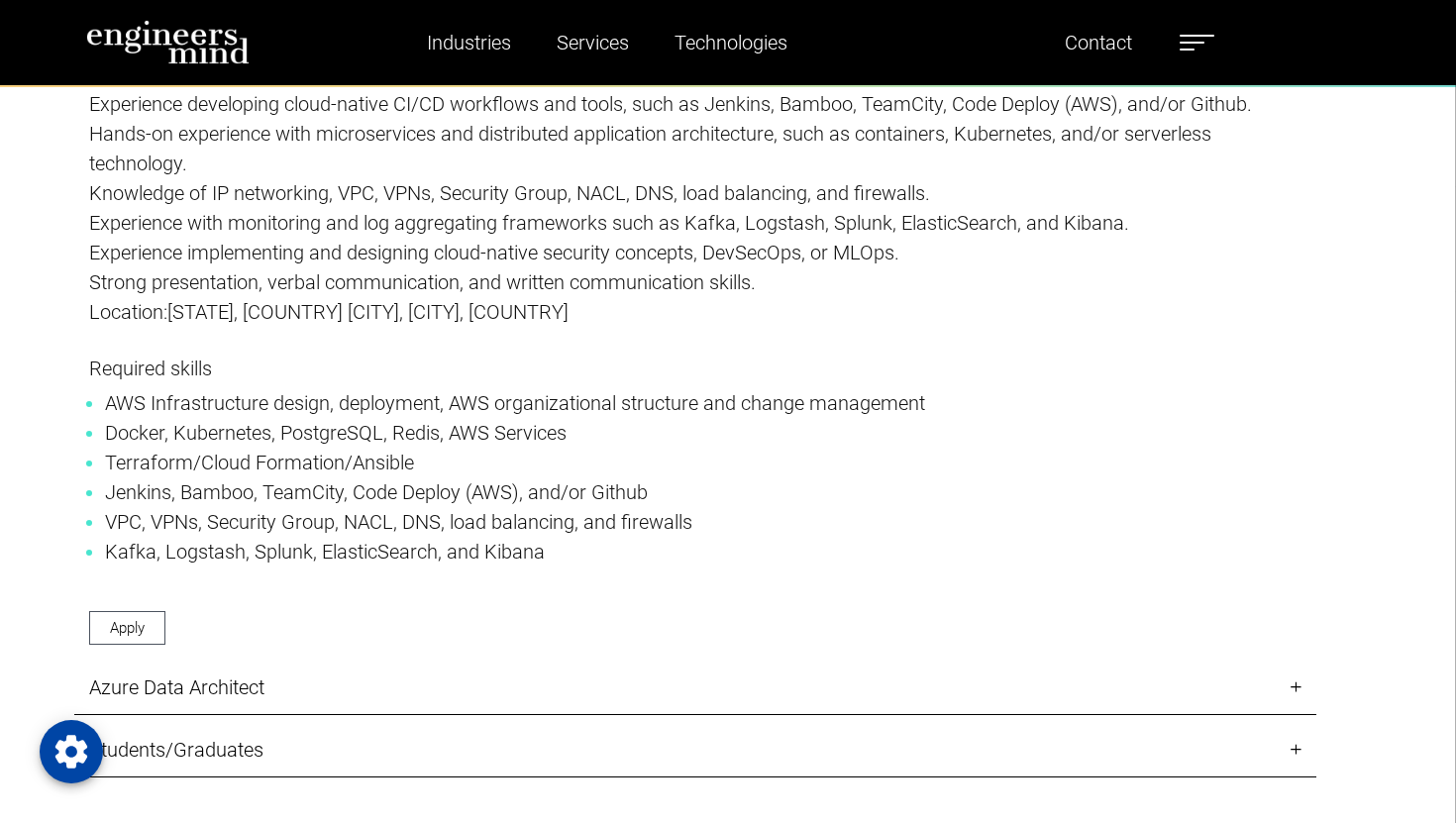 scroll, scrollTop: 2843, scrollLeft: 0, axis: vertical 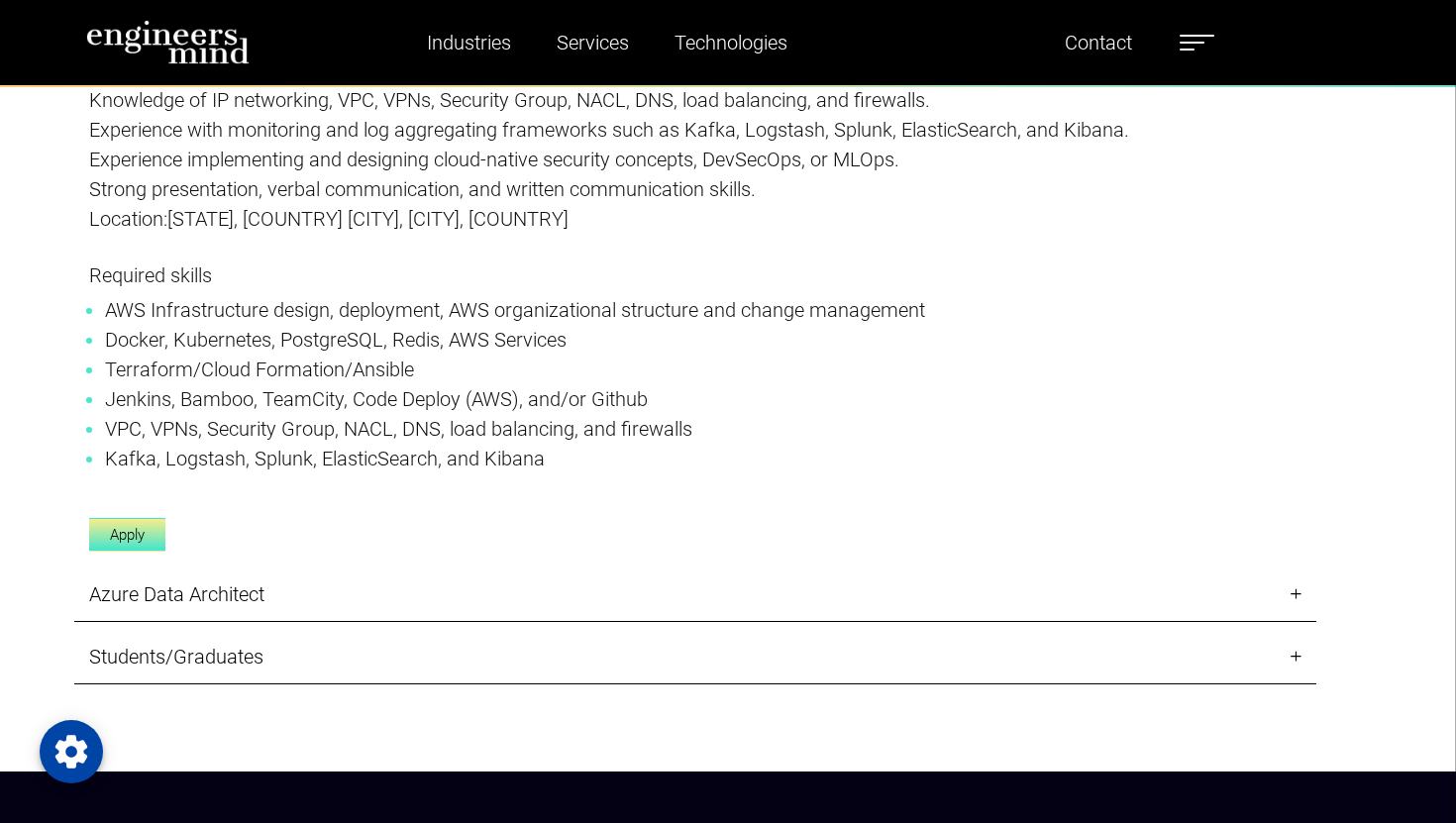 click on "Apply" at bounding box center [127, 535] 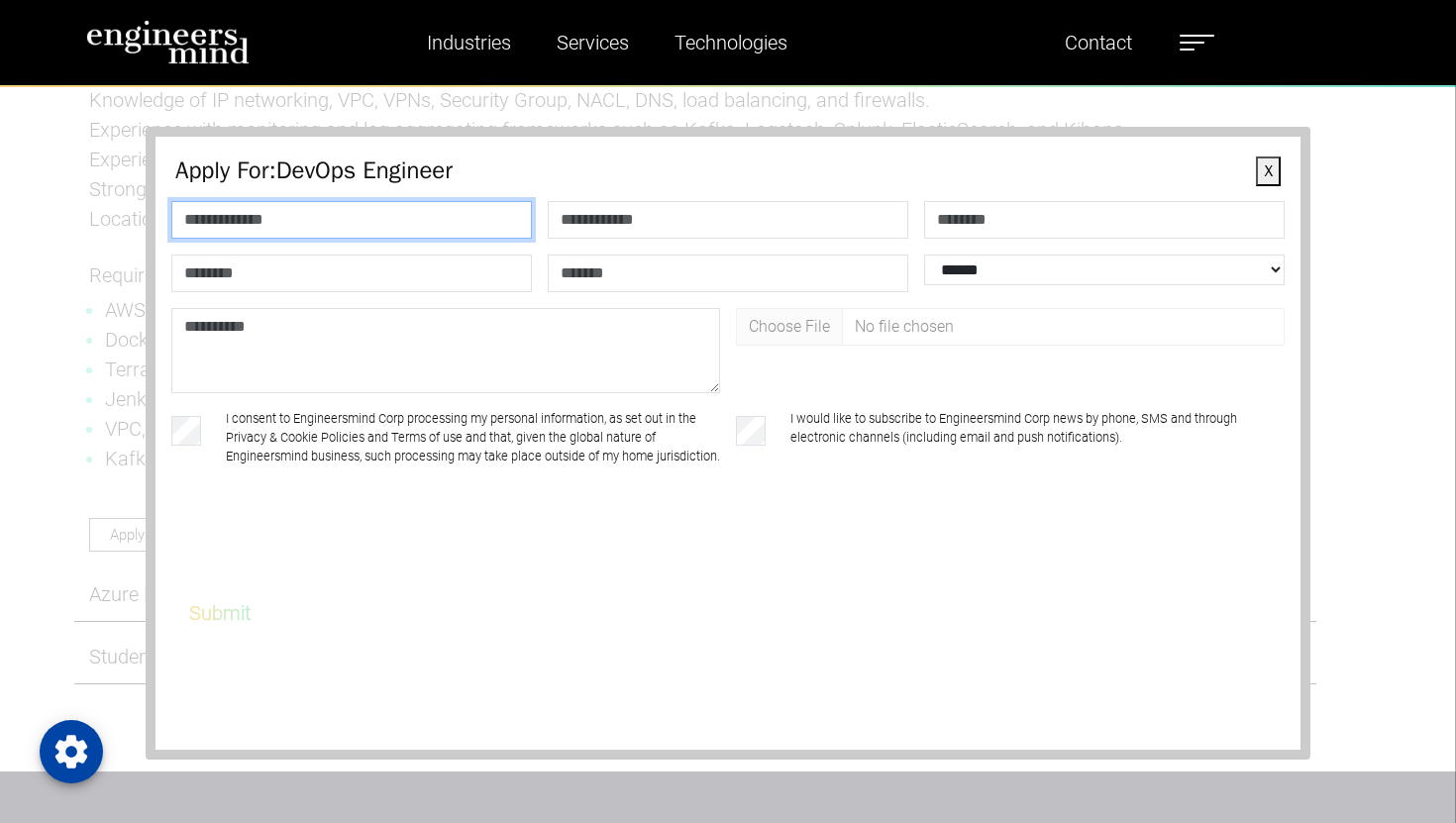 click at bounding box center [352, 220] 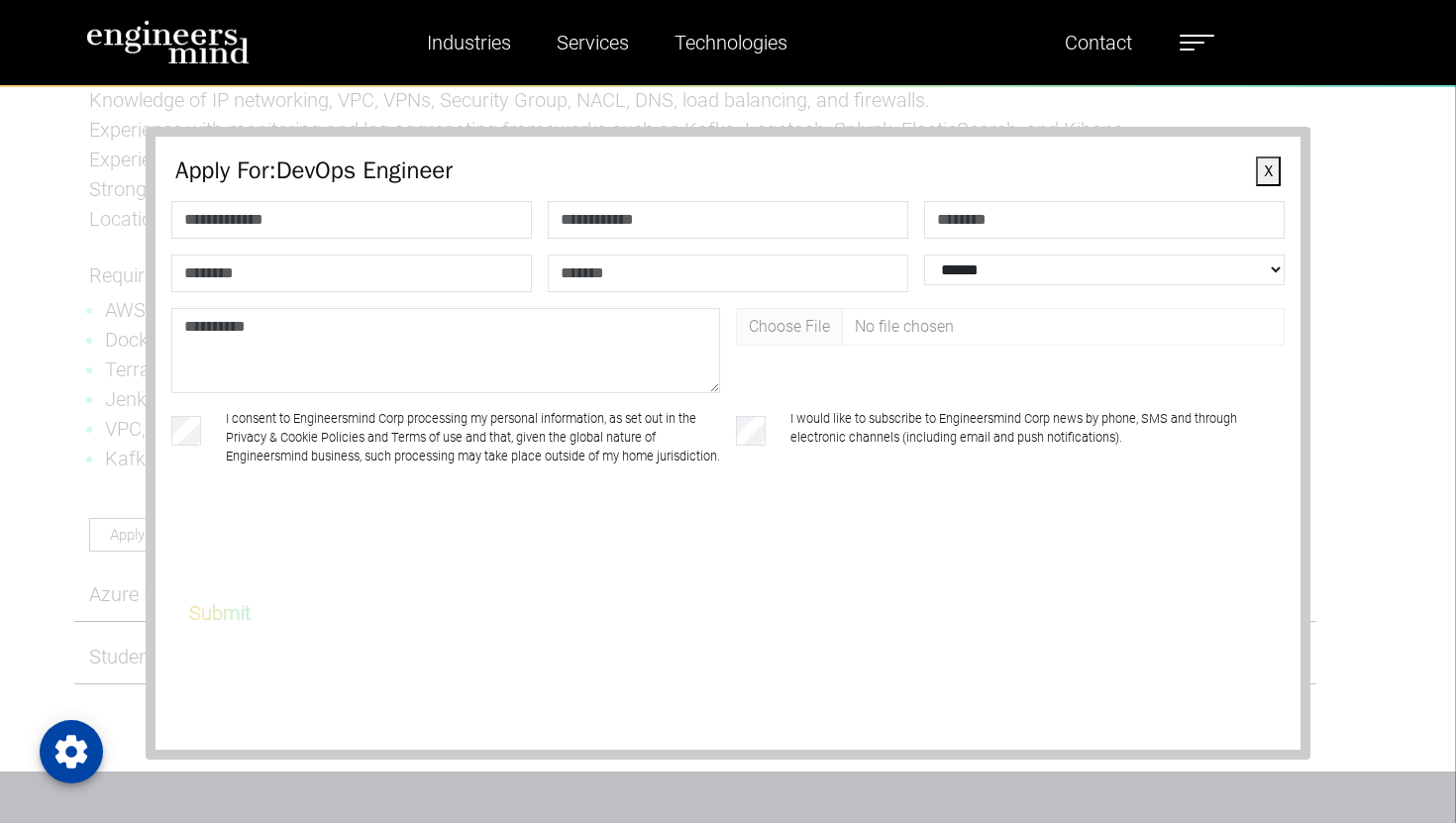 click on "X" at bounding box center (1268, 171) 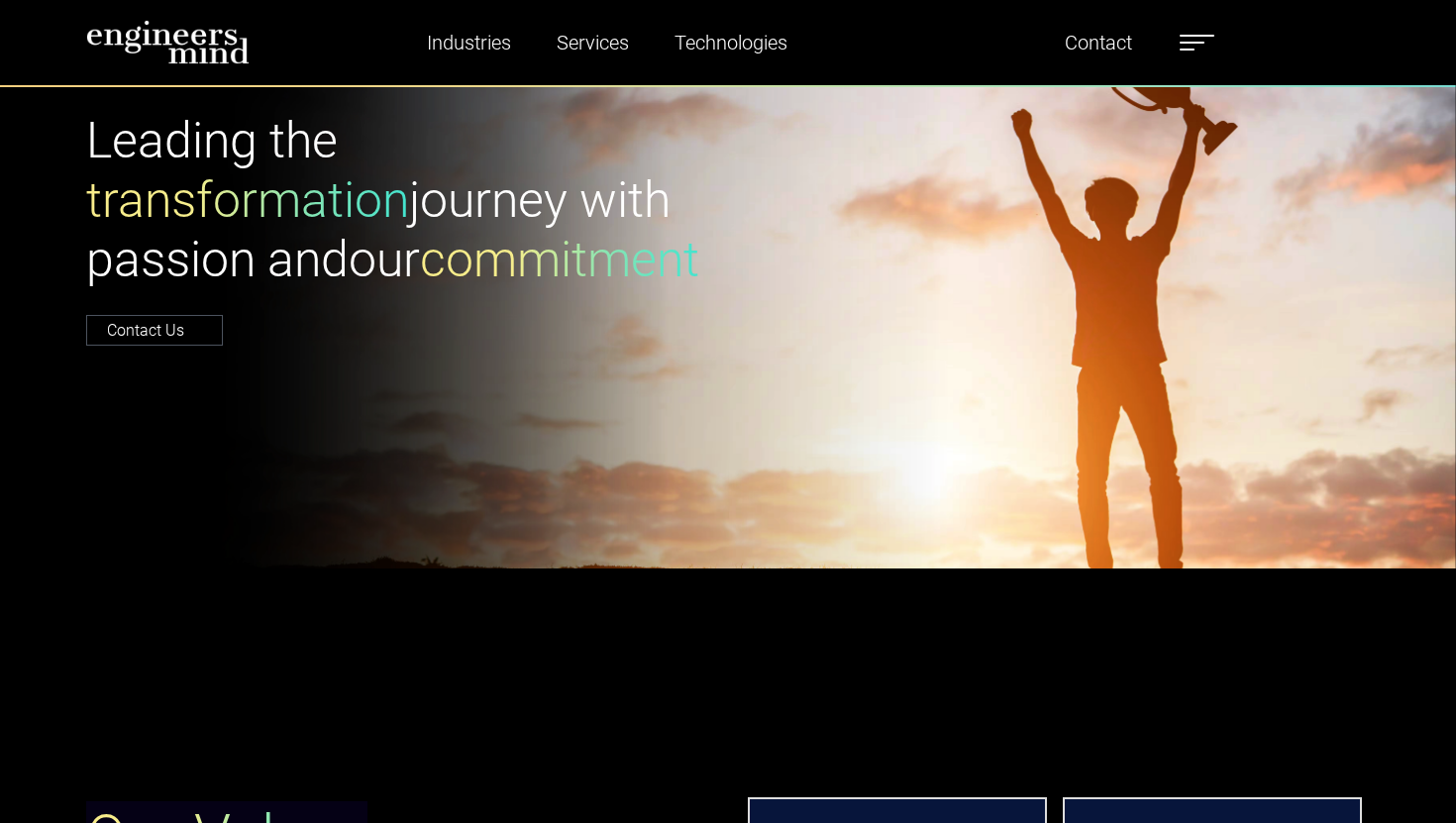 type on "*******" 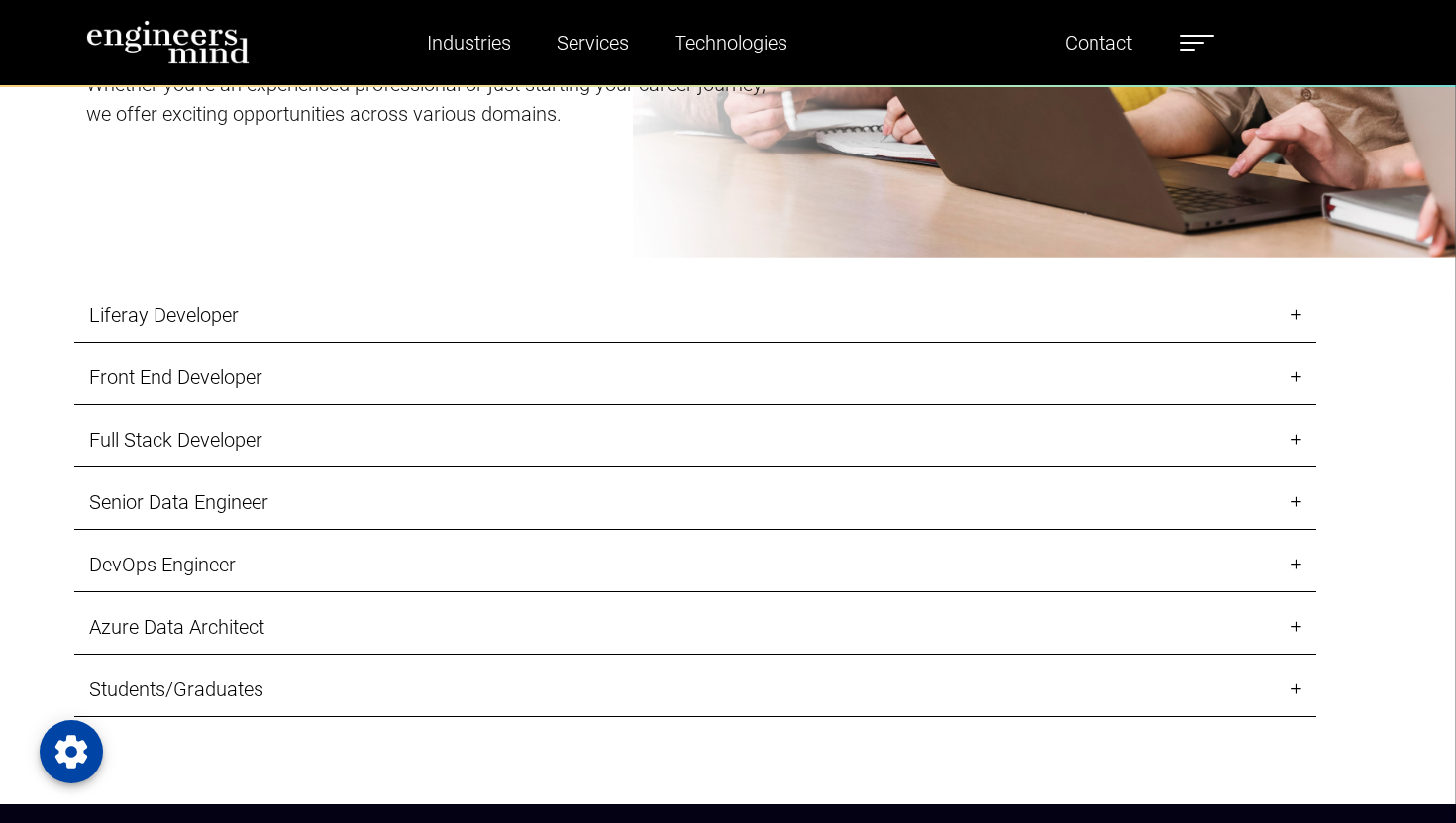 scroll, scrollTop: 2089, scrollLeft: 0, axis: vertical 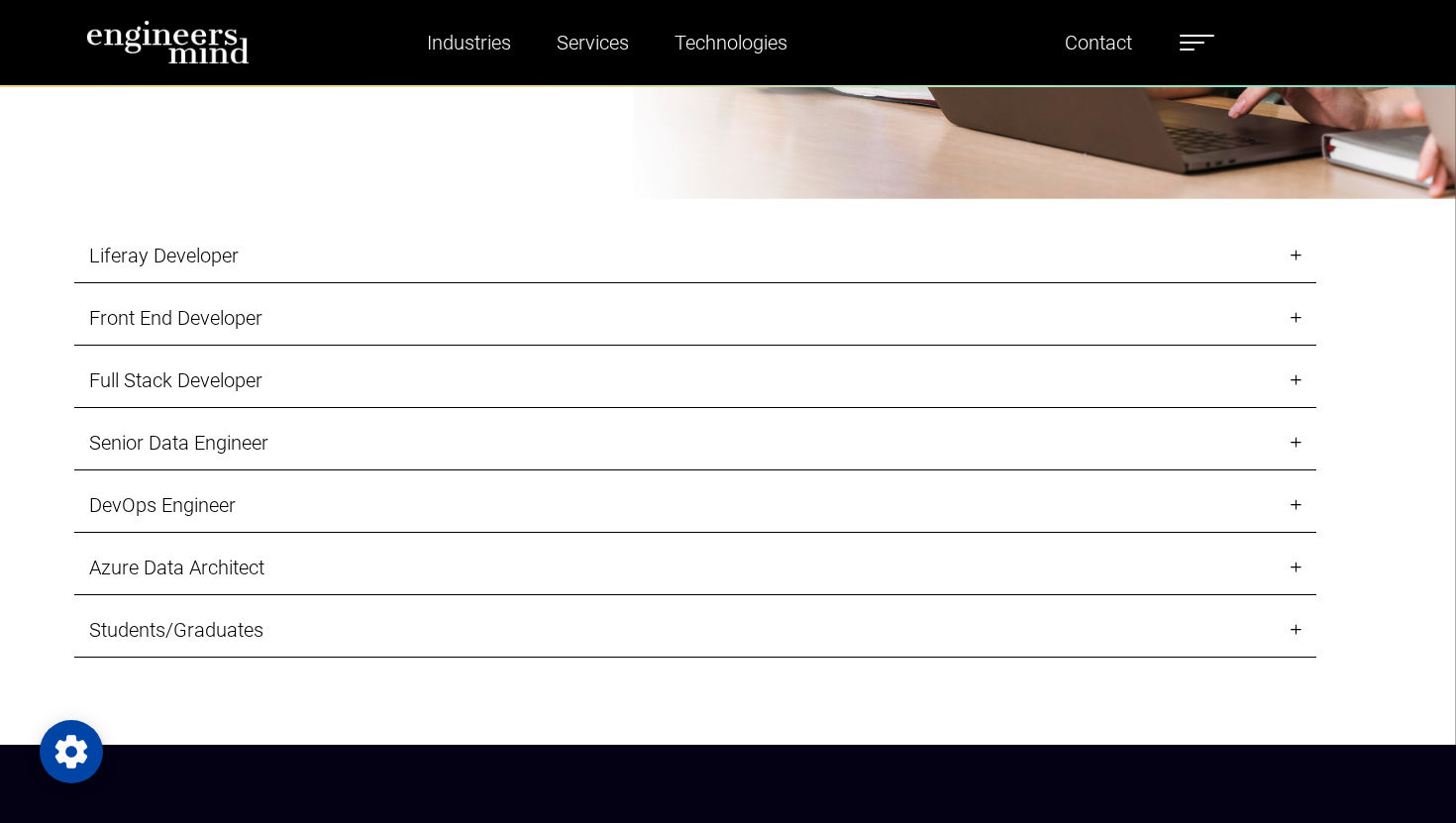 click on "DevOps Engineer" at bounding box center (695, 505) 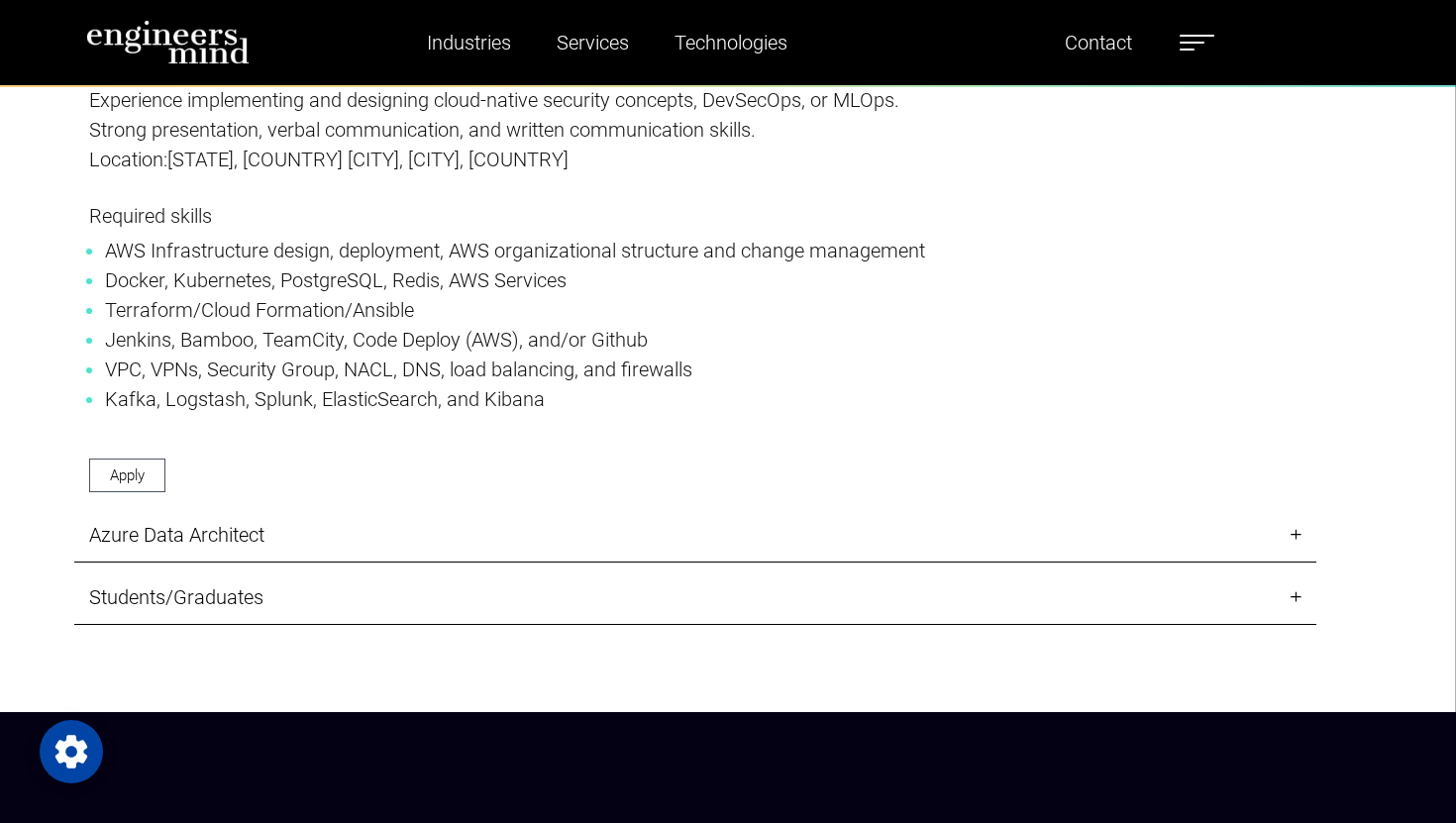 scroll, scrollTop: 2917, scrollLeft: 0, axis: vertical 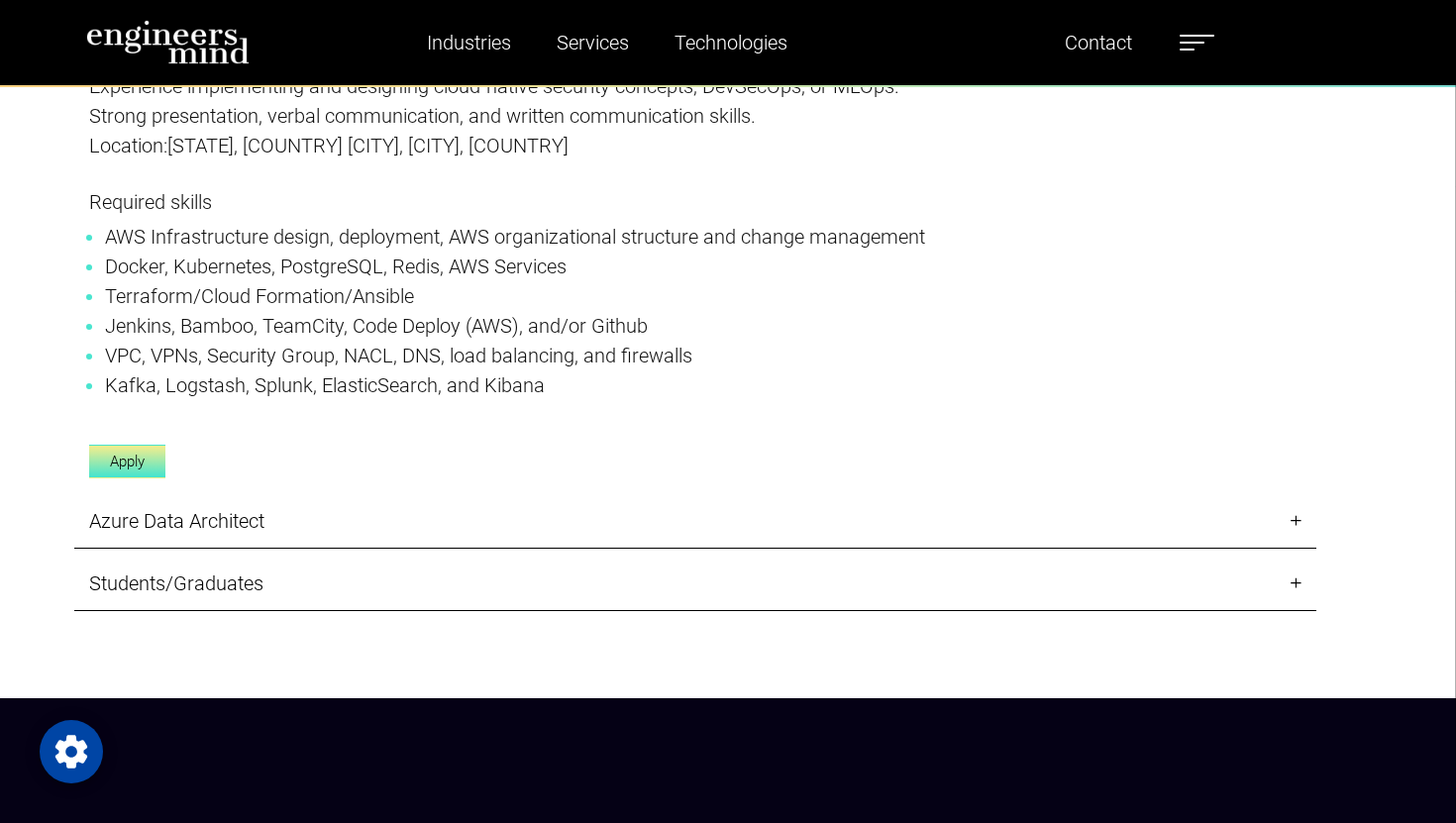 click on "Apply" at bounding box center [127, 462] 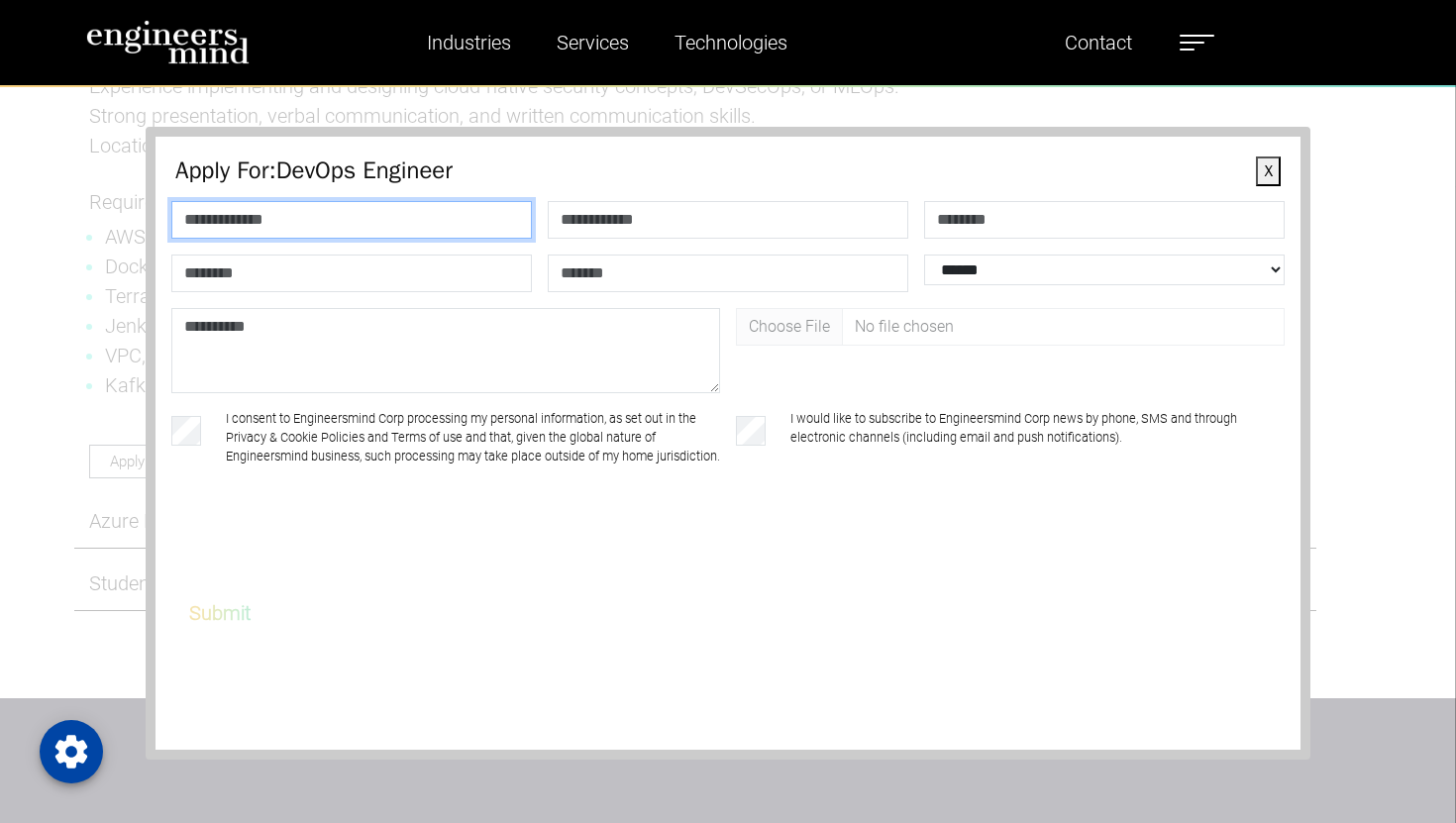 click at bounding box center [352, 220] 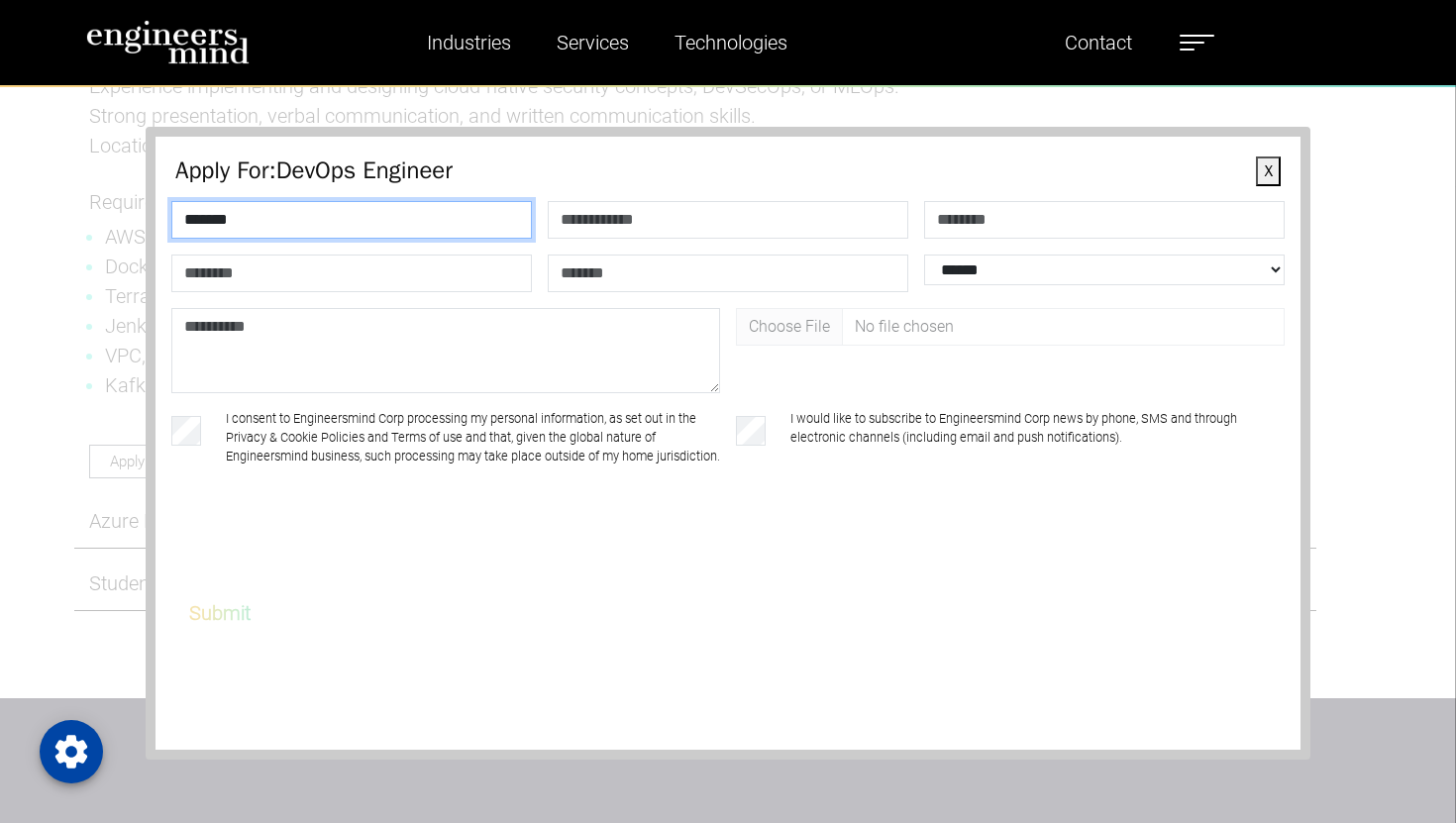 type on "*******" 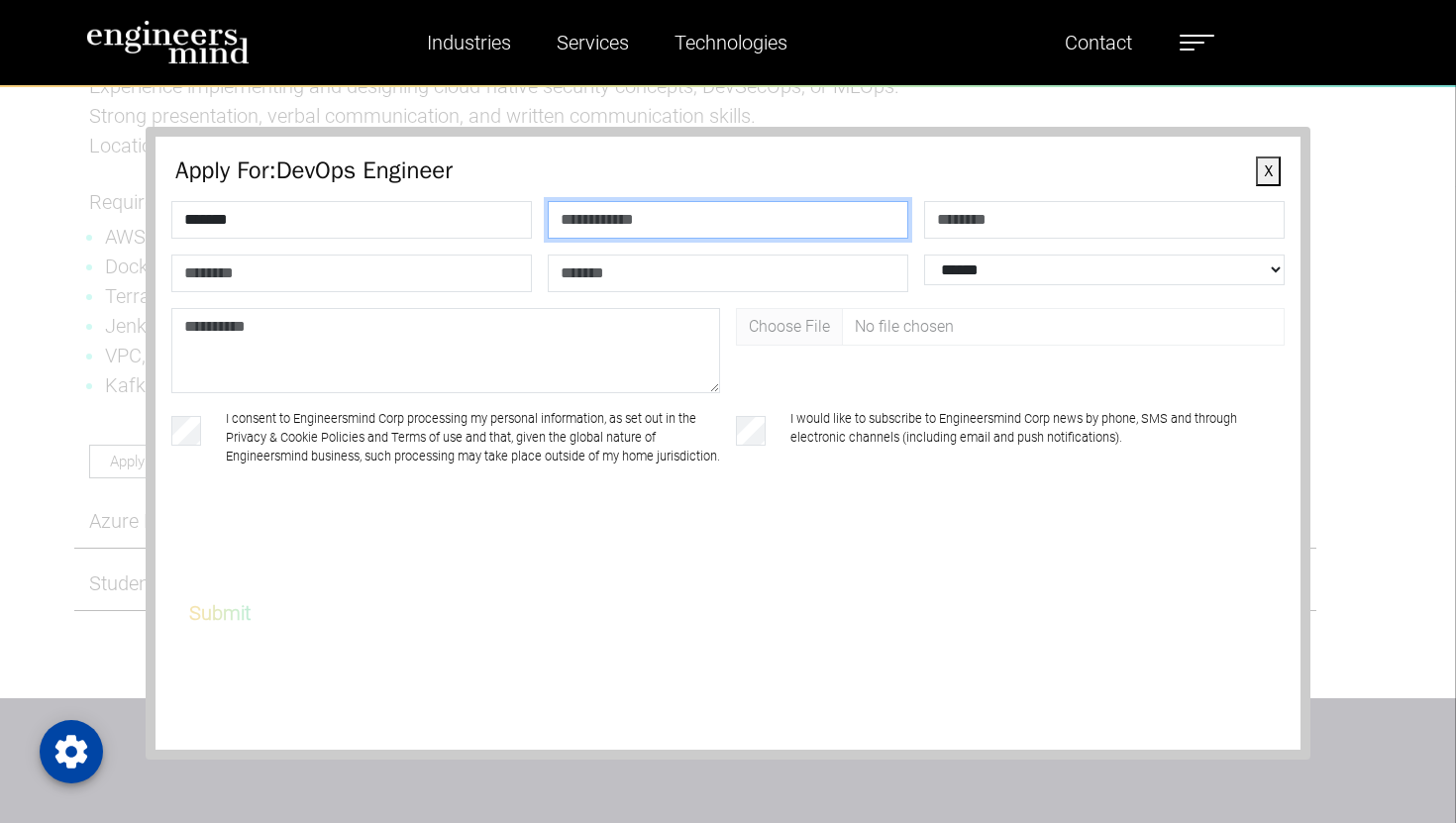 click at bounding box center [728, 220] 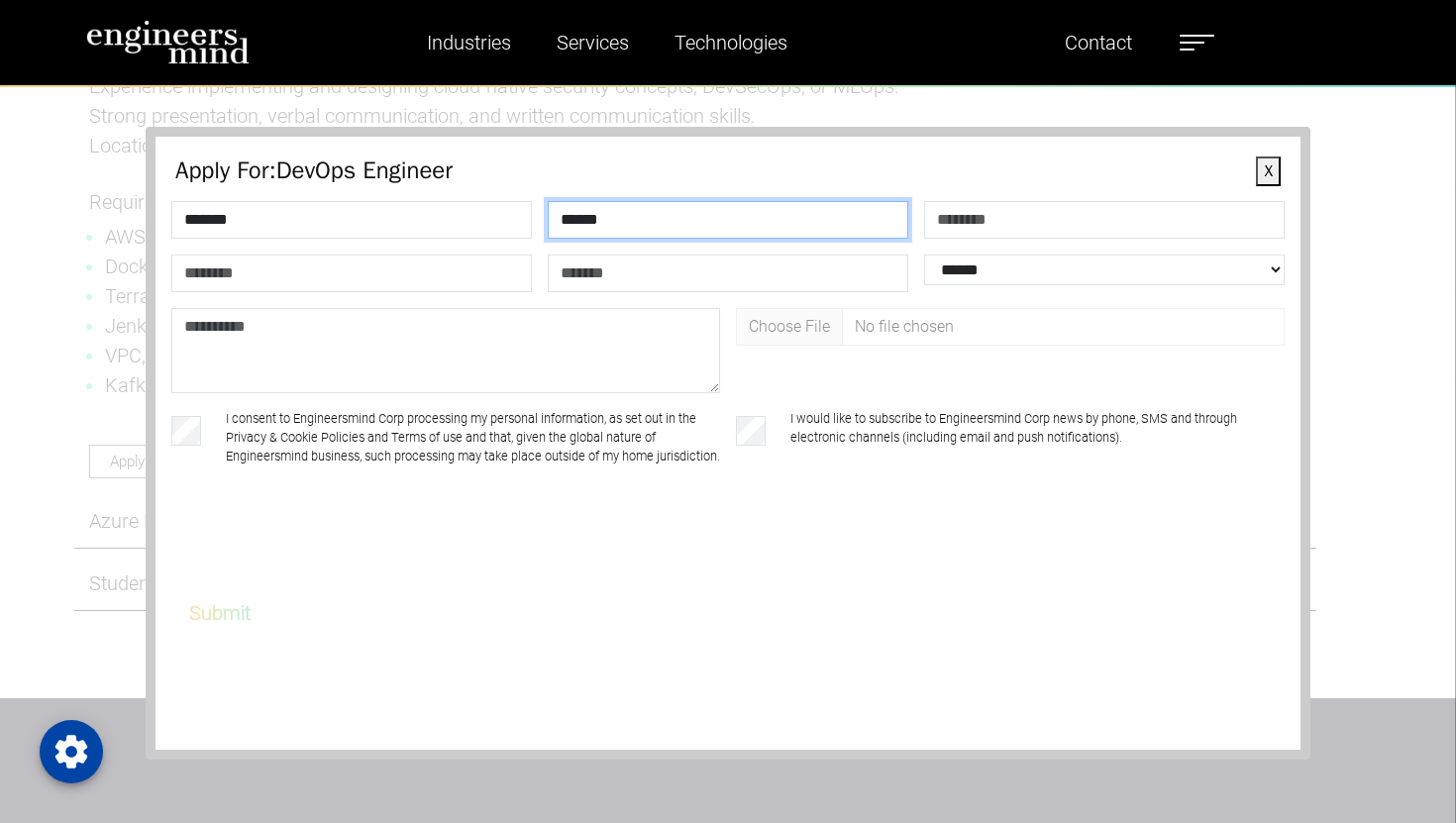 type on "******" 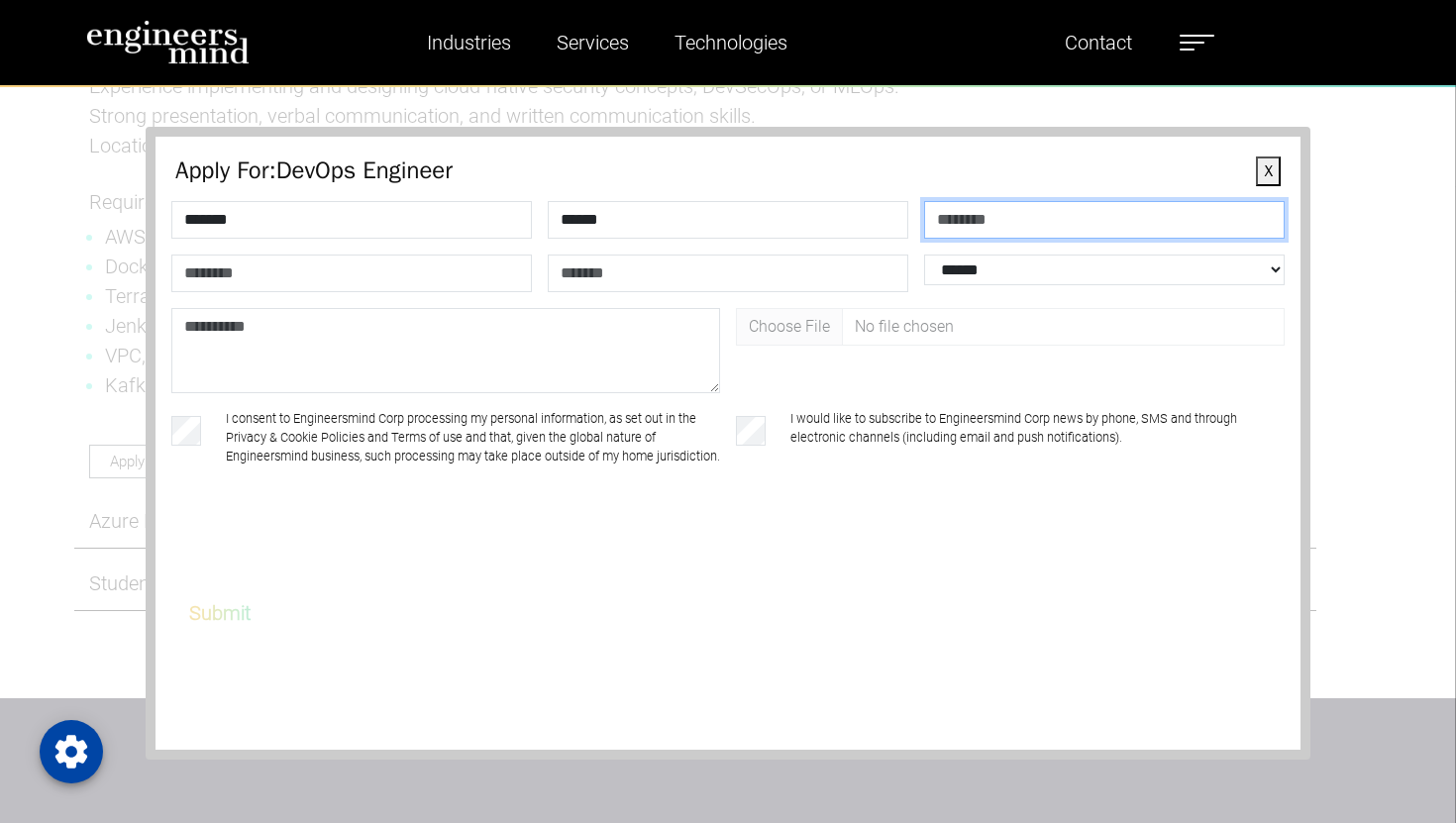 click at bounding box center (1104, 220) 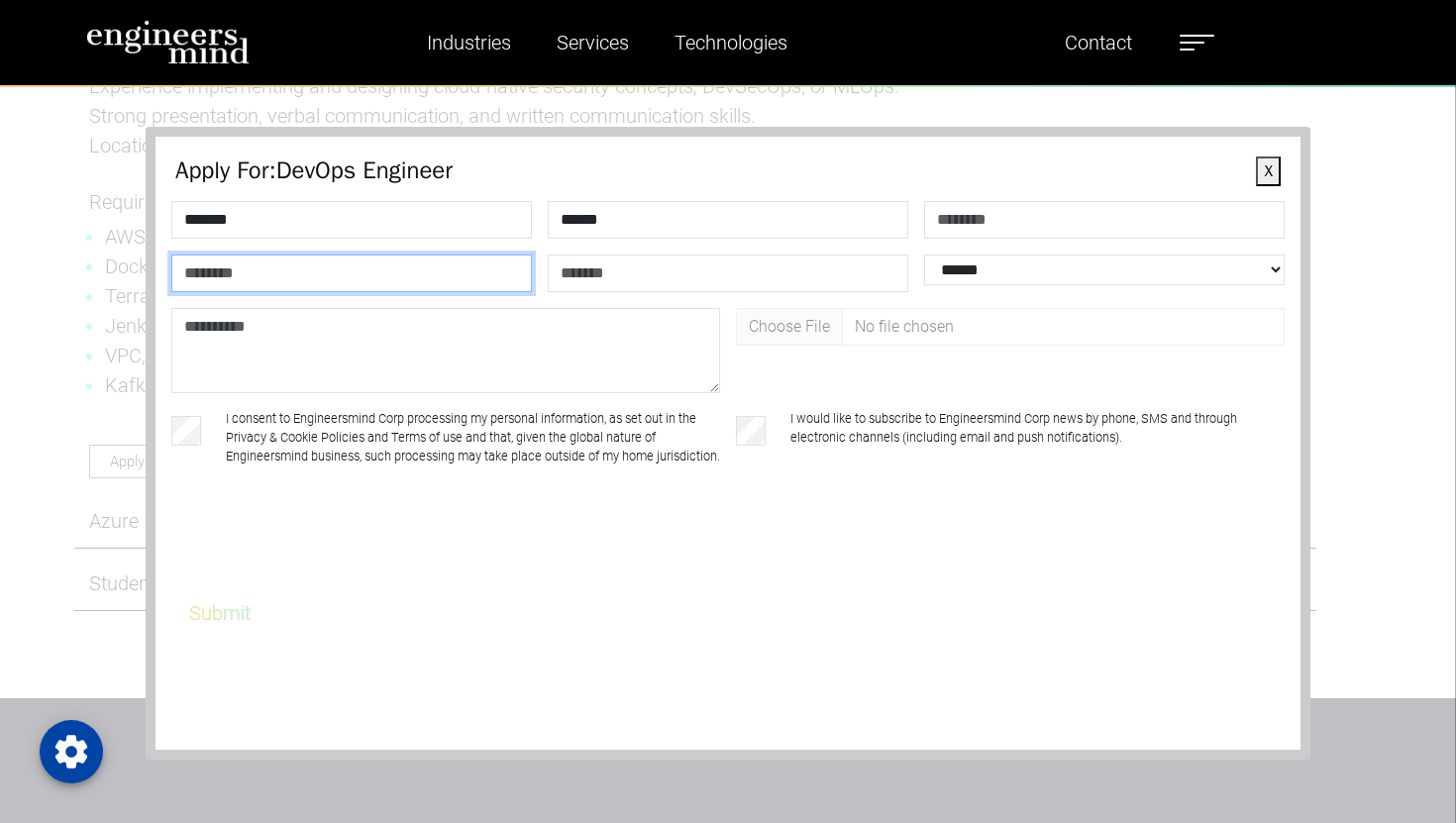 click at bounding box center [352, 273] 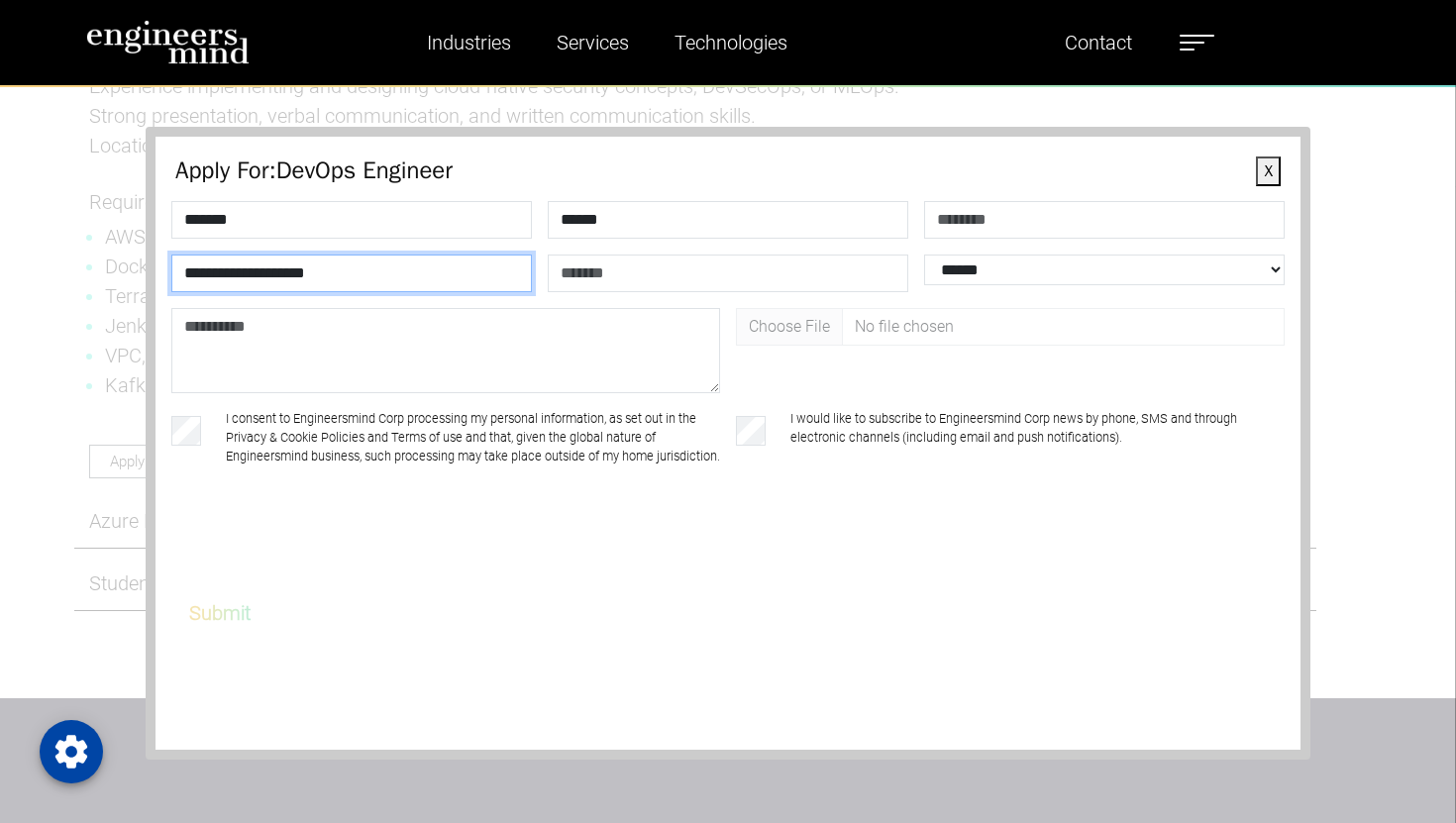 type on "**********" 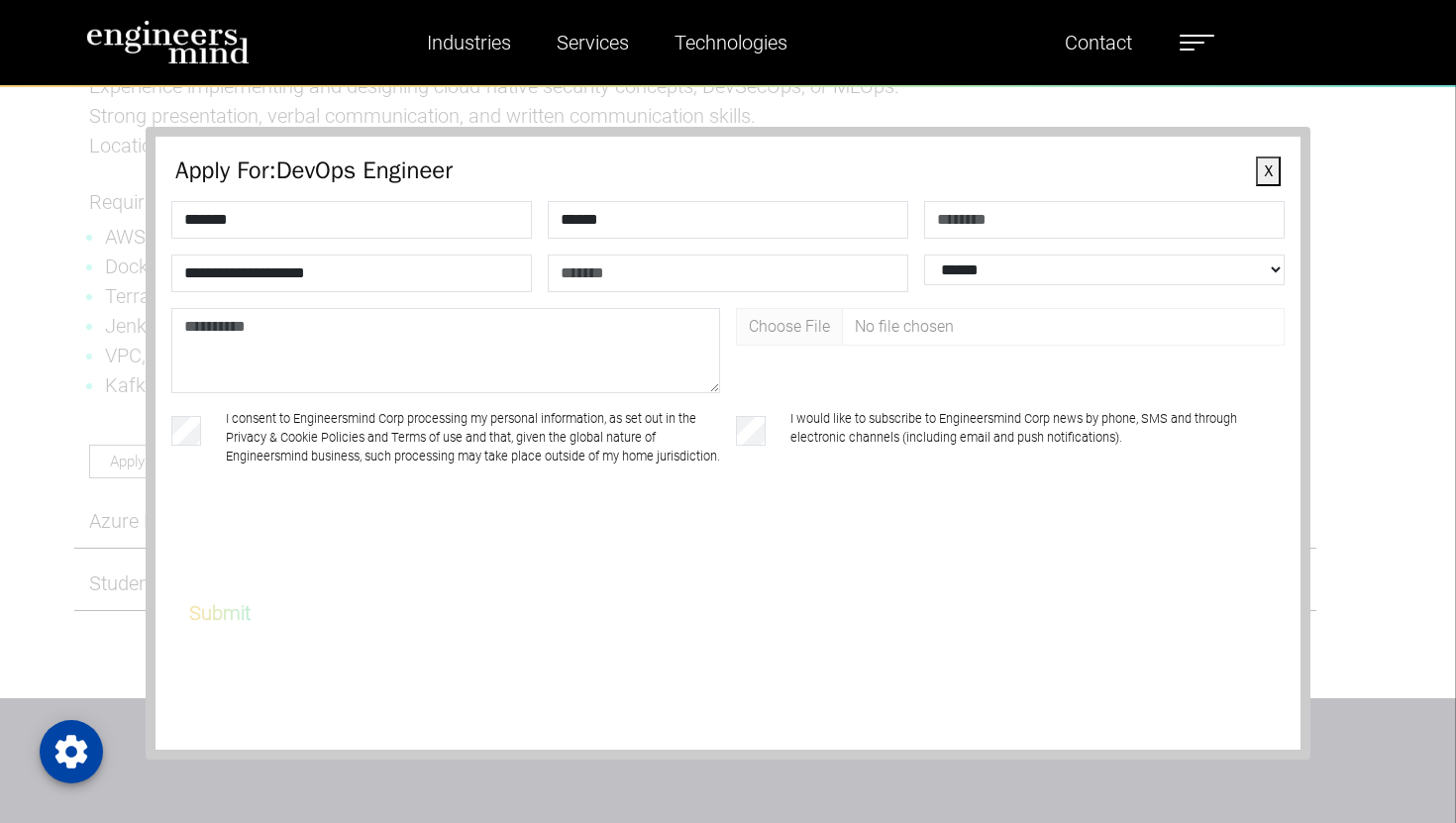 click at bounding box center [728, 273] 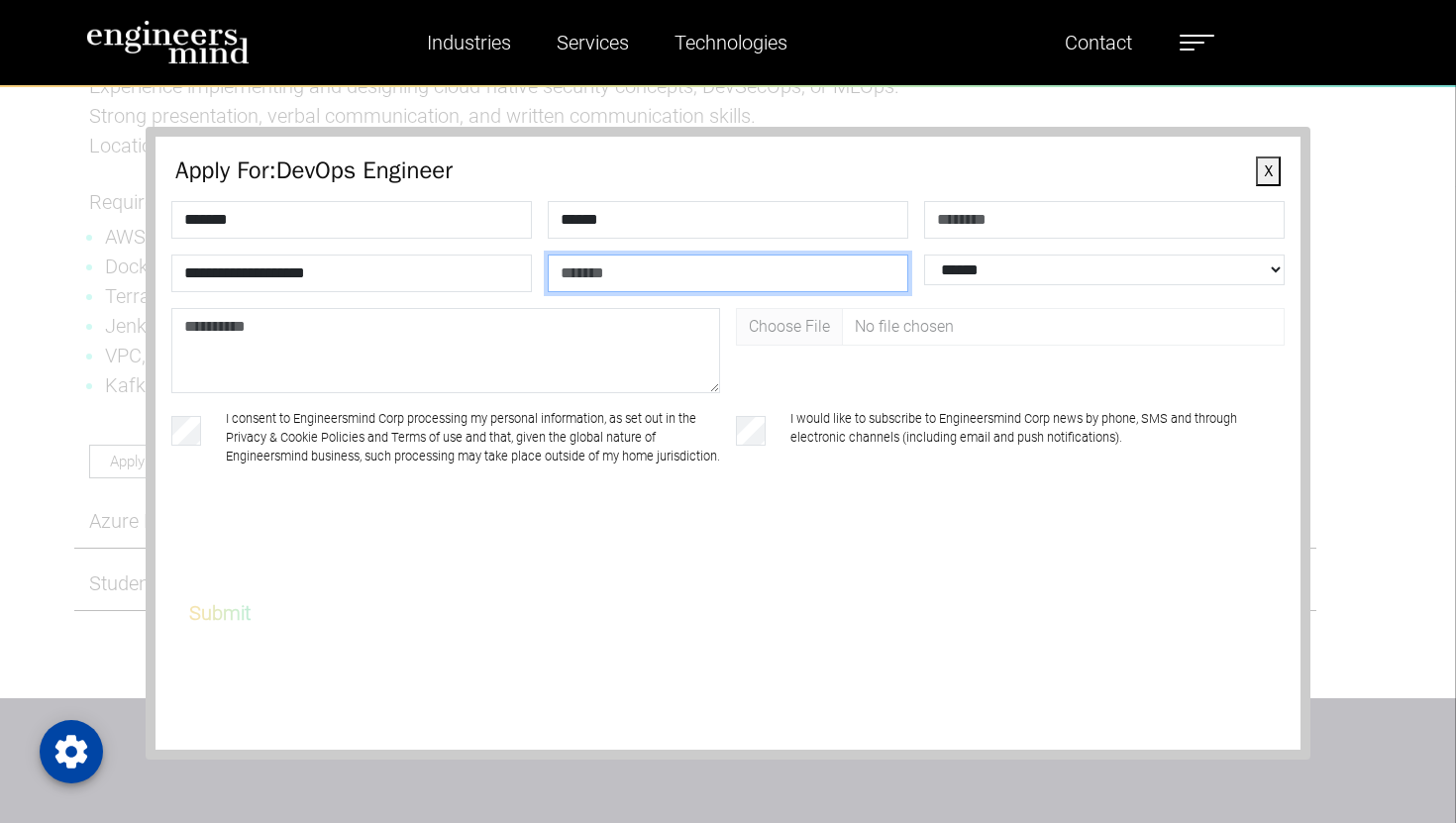 click at bounding box center (728, 273) 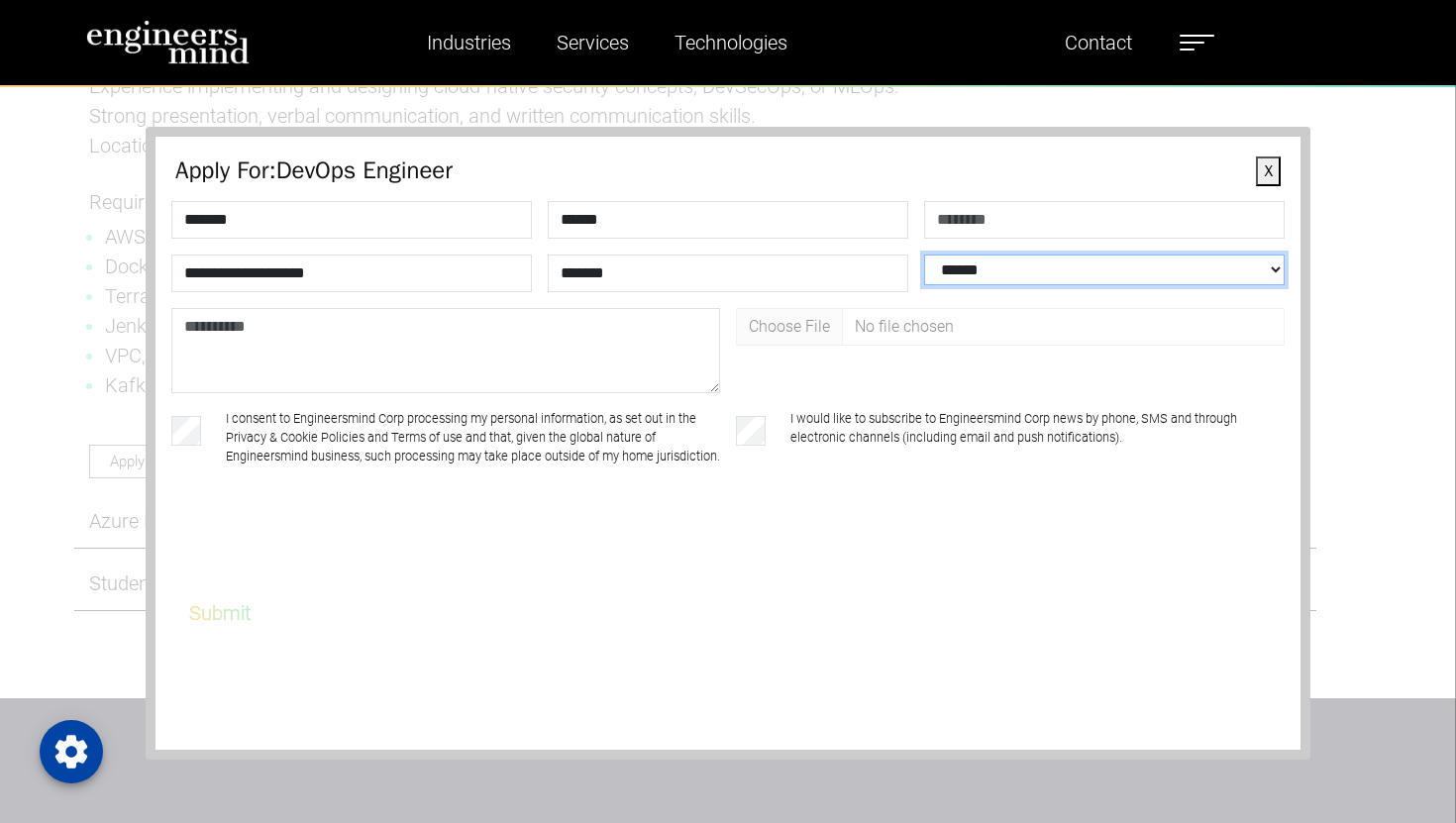 select on "**********" 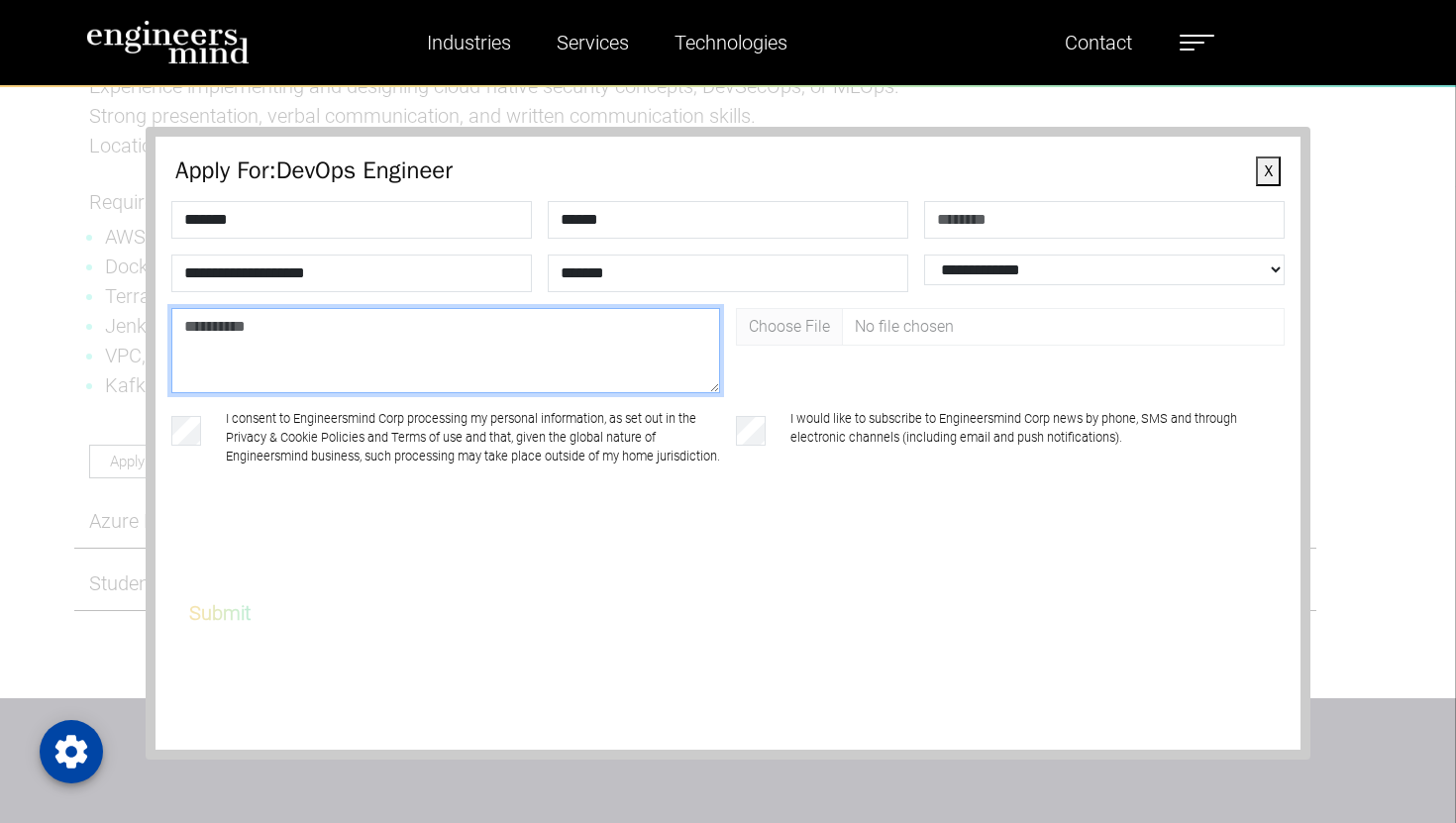 click at bounding box center (446, 351) 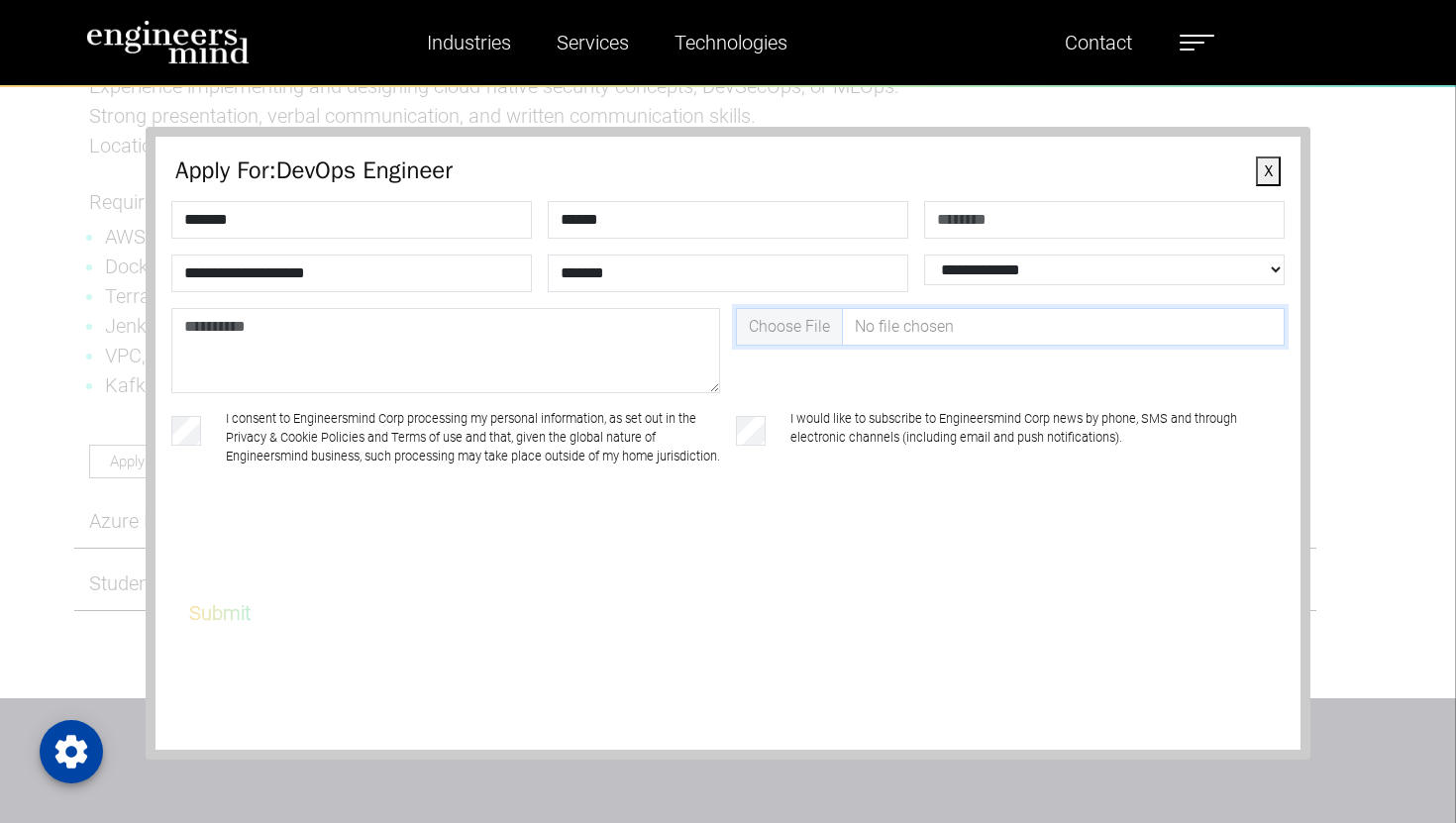 click at bounding box center [1010, 327] 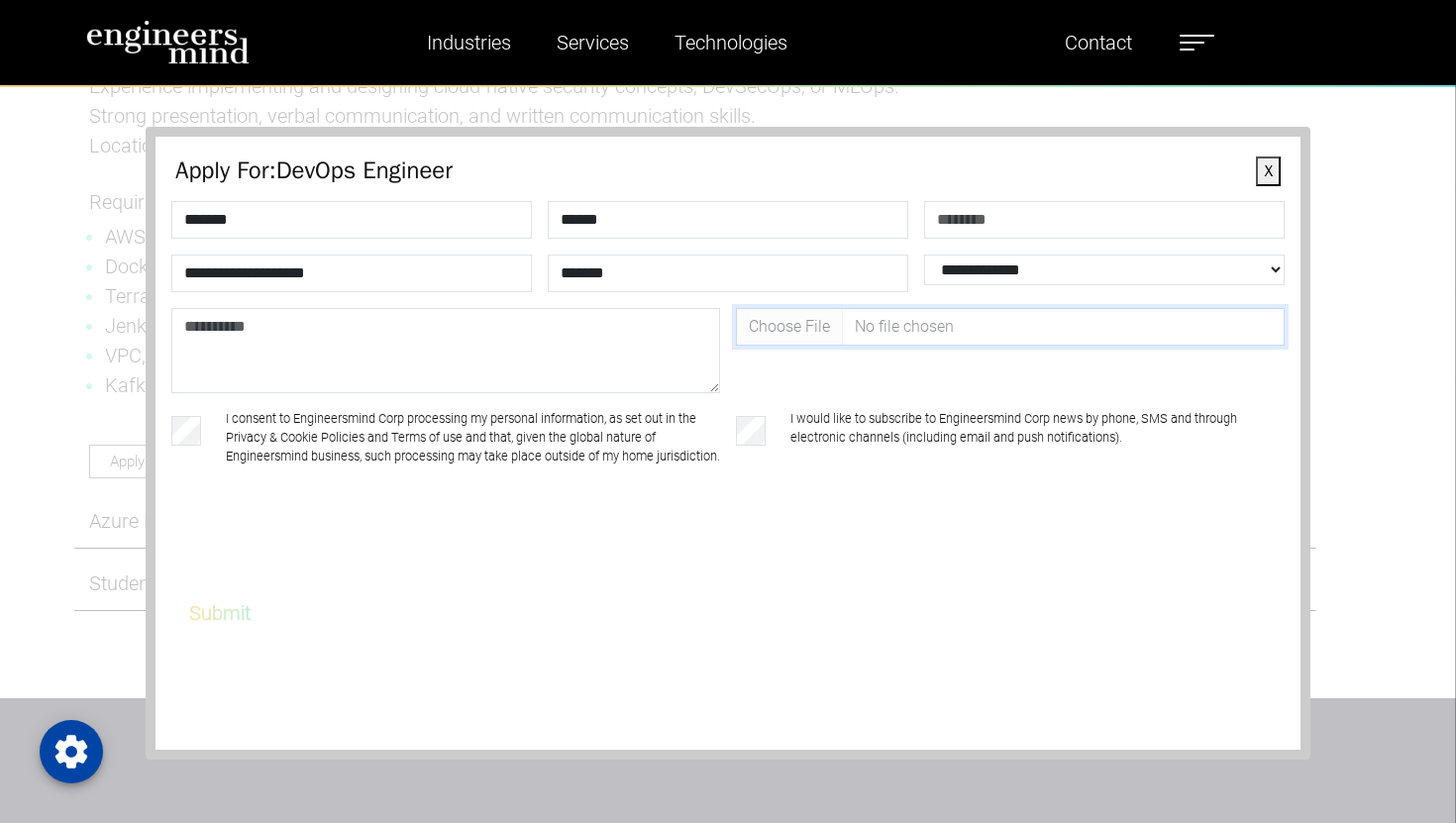 type on "**********" 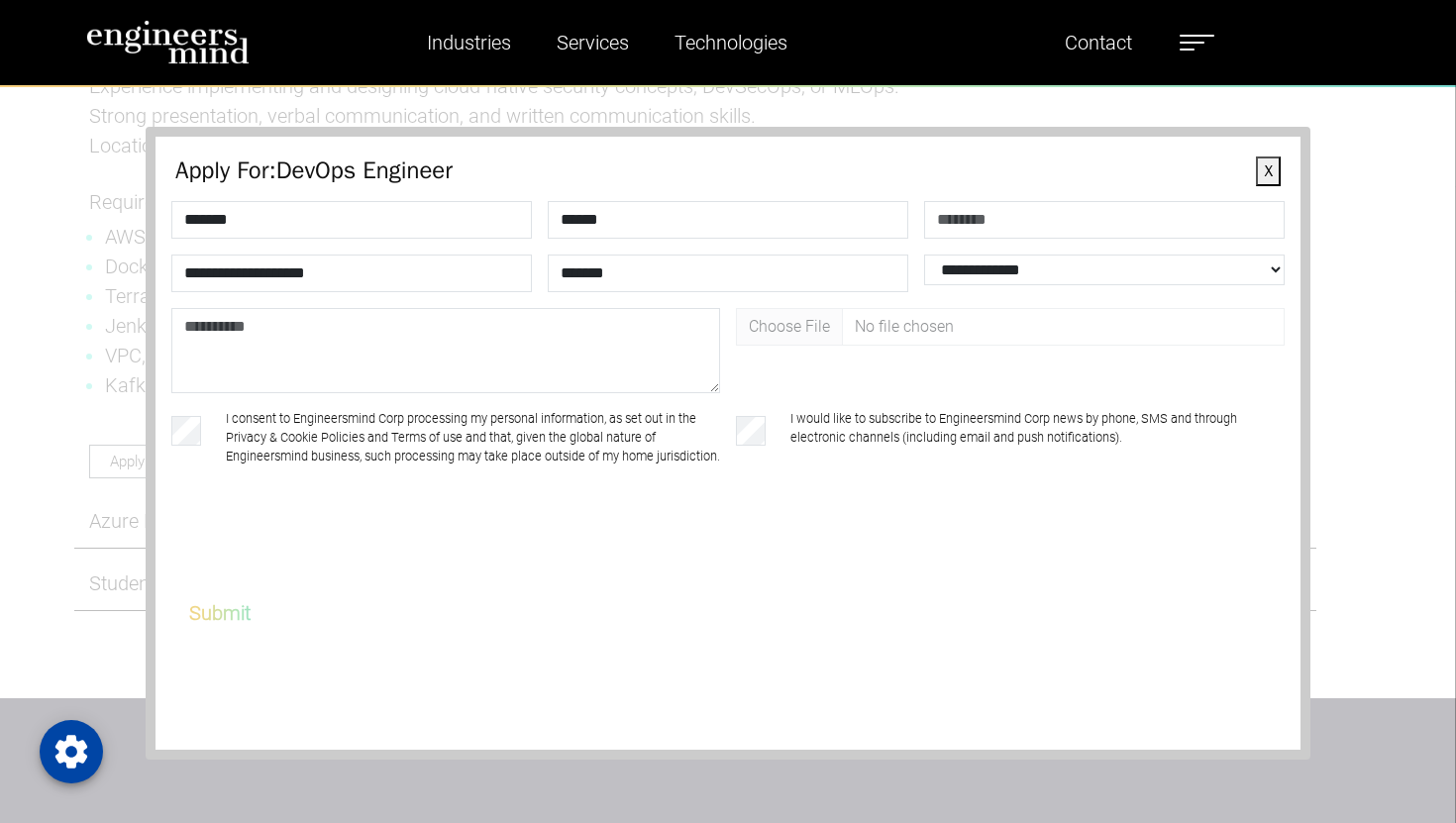 click on "Submit" at bounding box center [220, 613] 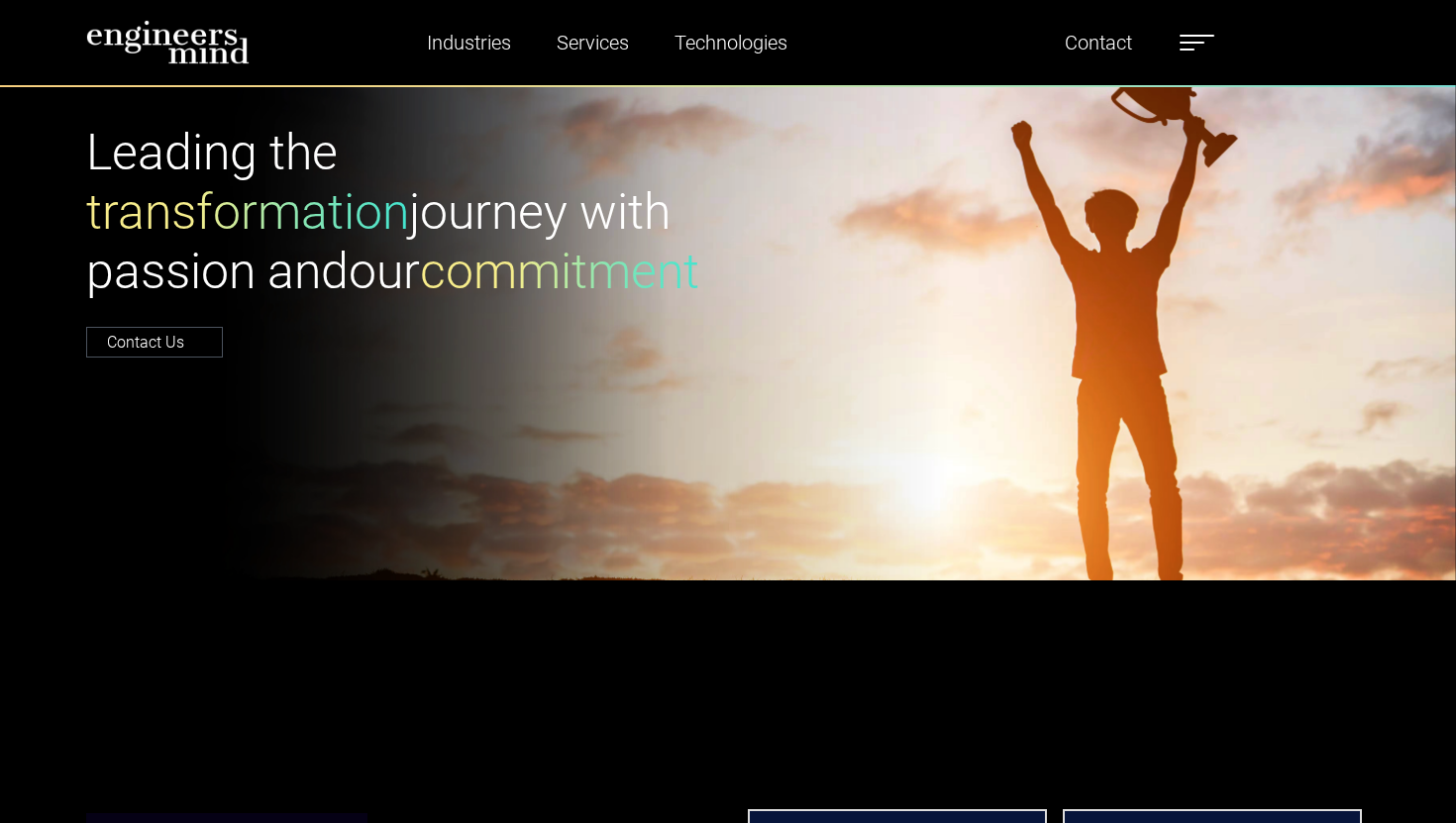 type on "*******" 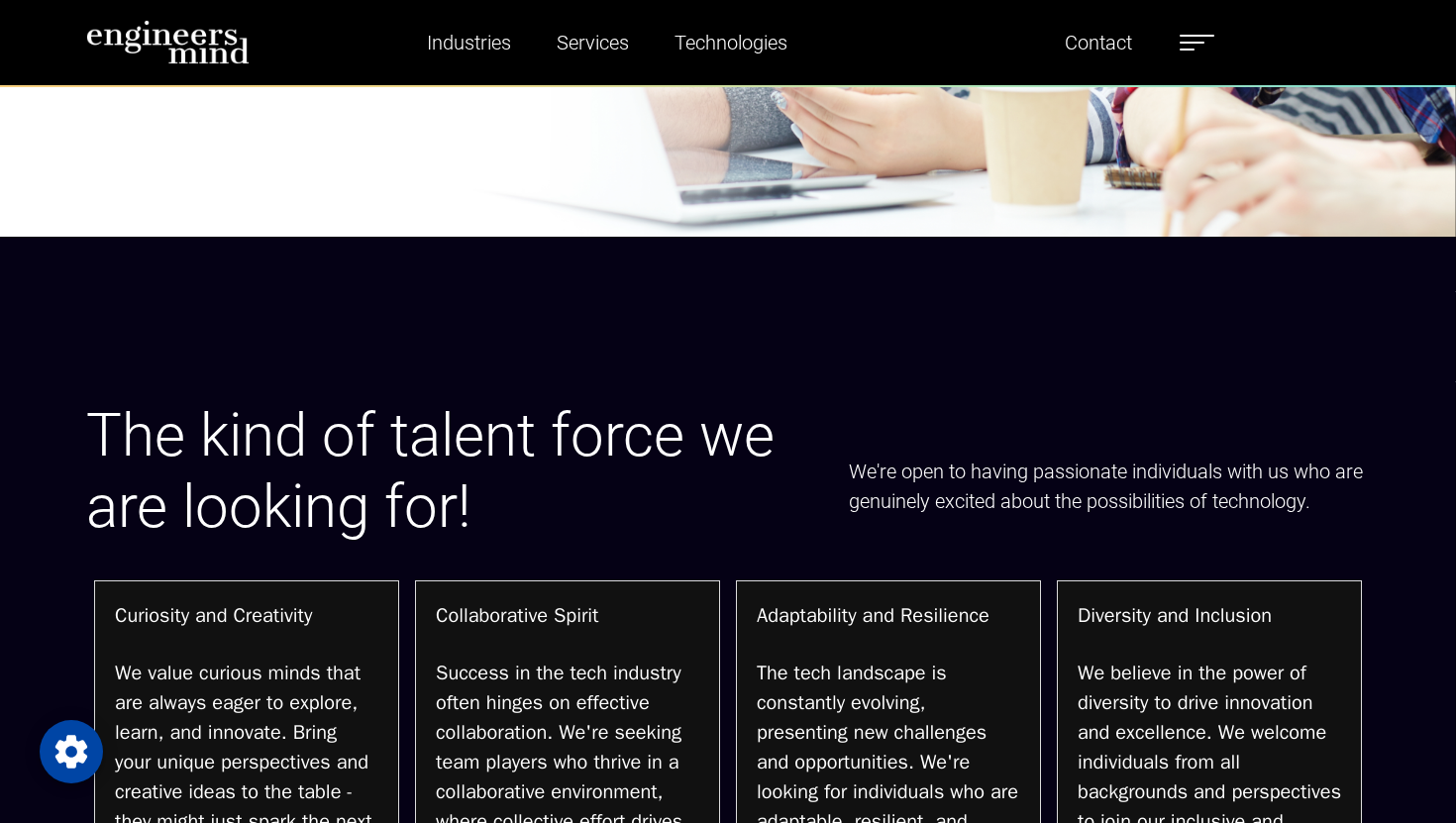 scroll, scrollTop: 4272, scrollLeft: 0, axis: vertical 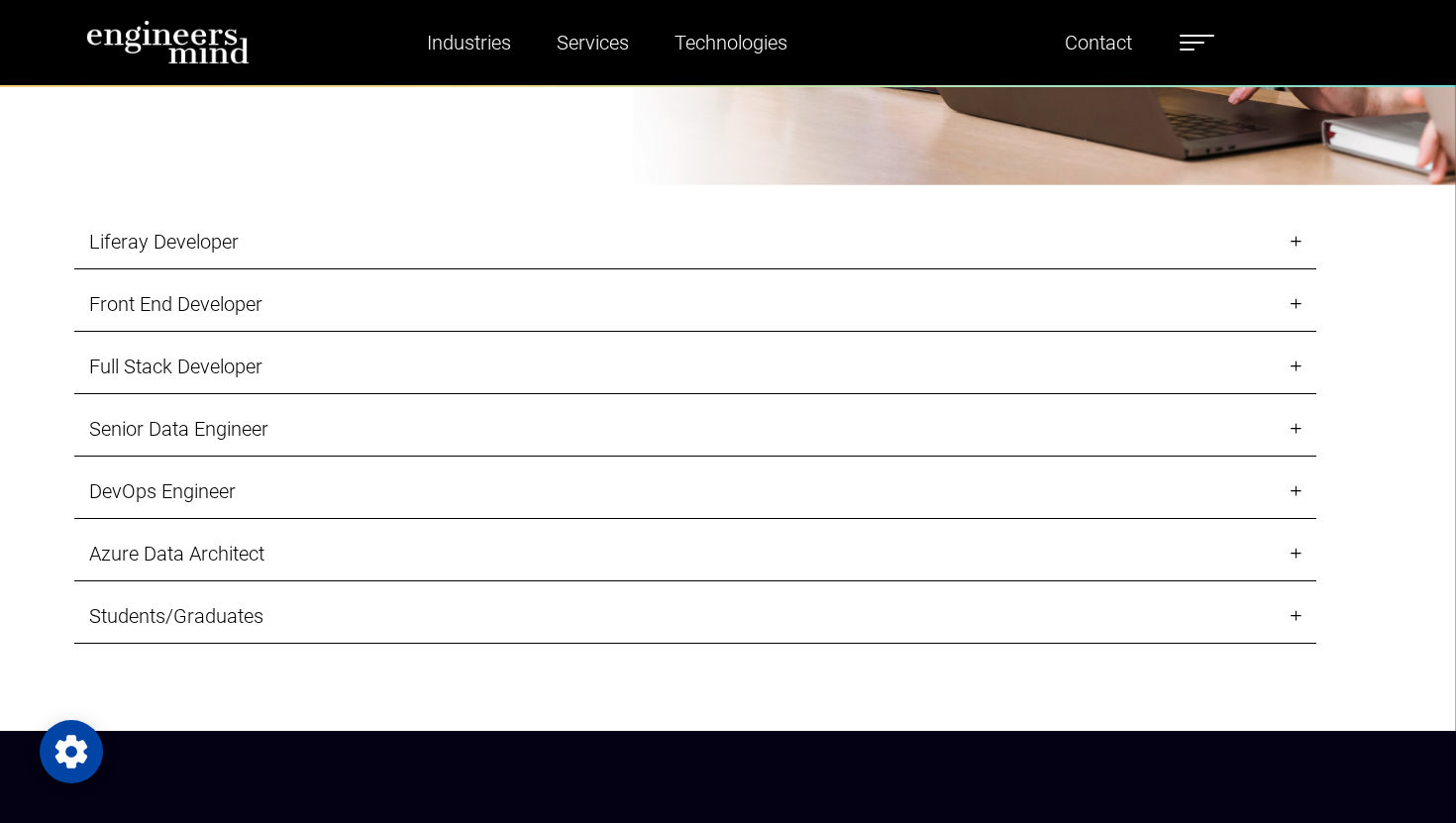 click on "Students/Graduates" at bounding box center [695, 616] 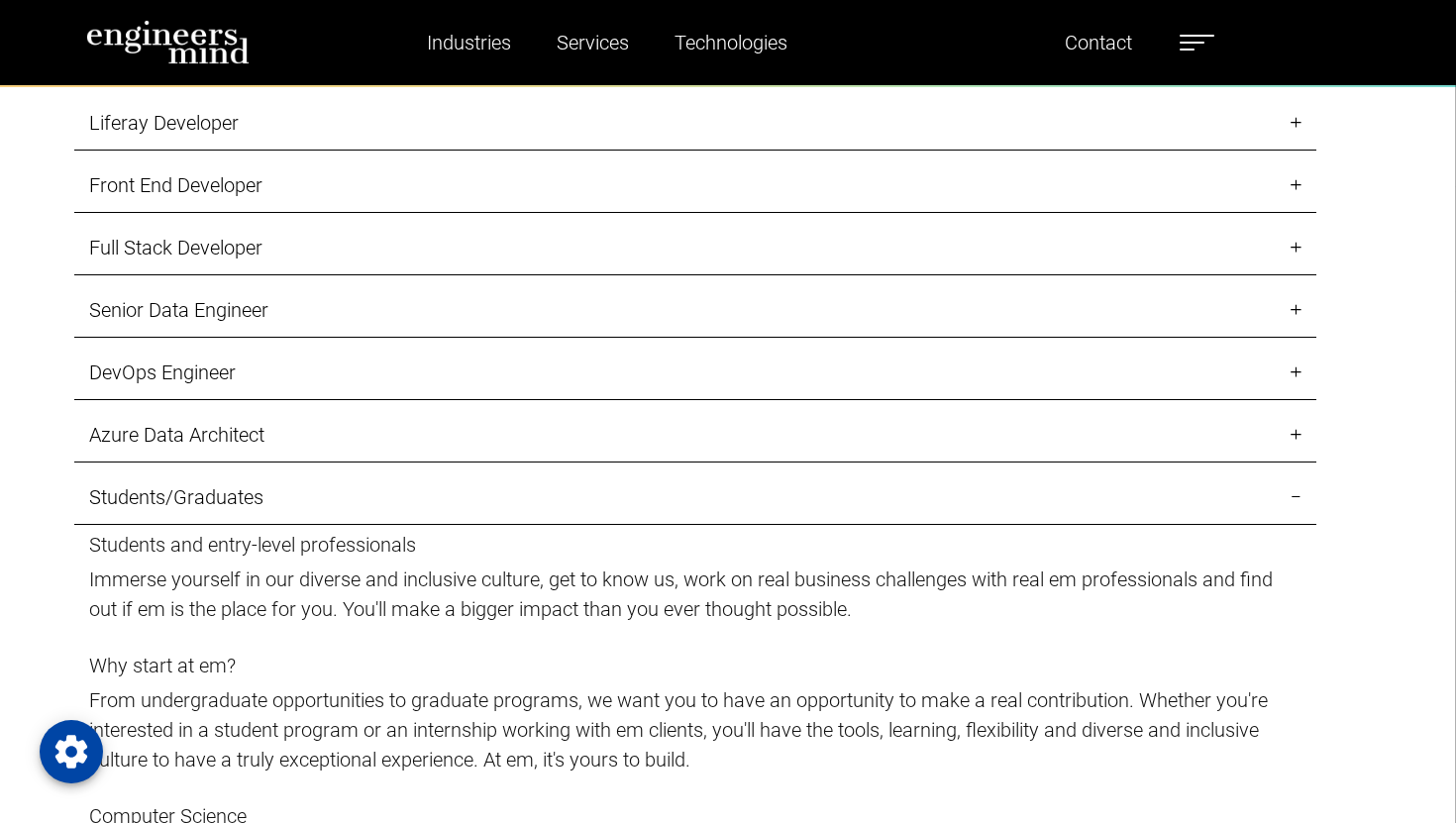 scroll, scrollTop: 2140, scrollLeft: 0, axis: vertical 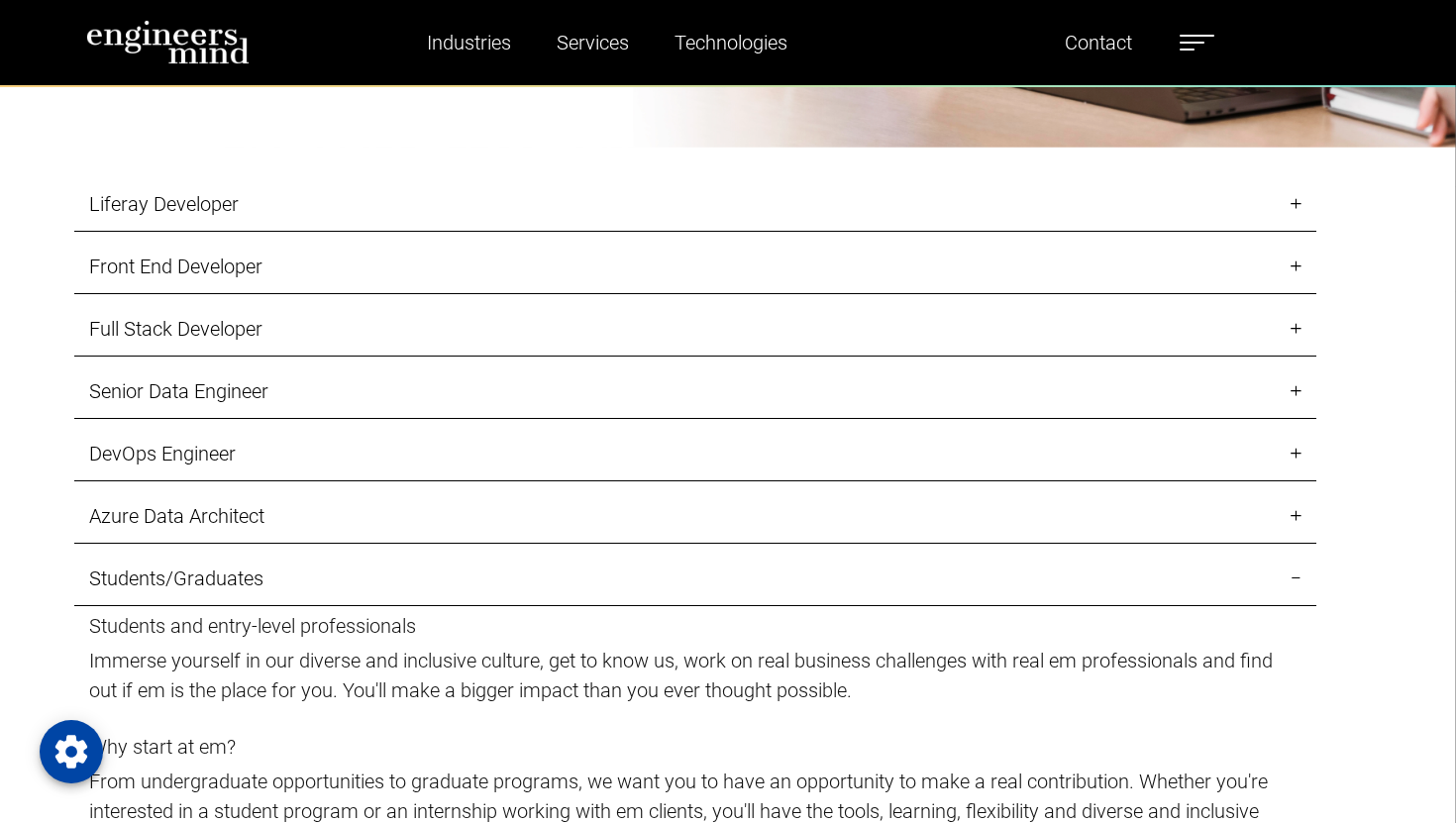 click on "DevOps Engineer" at bounding box center [695, 454] 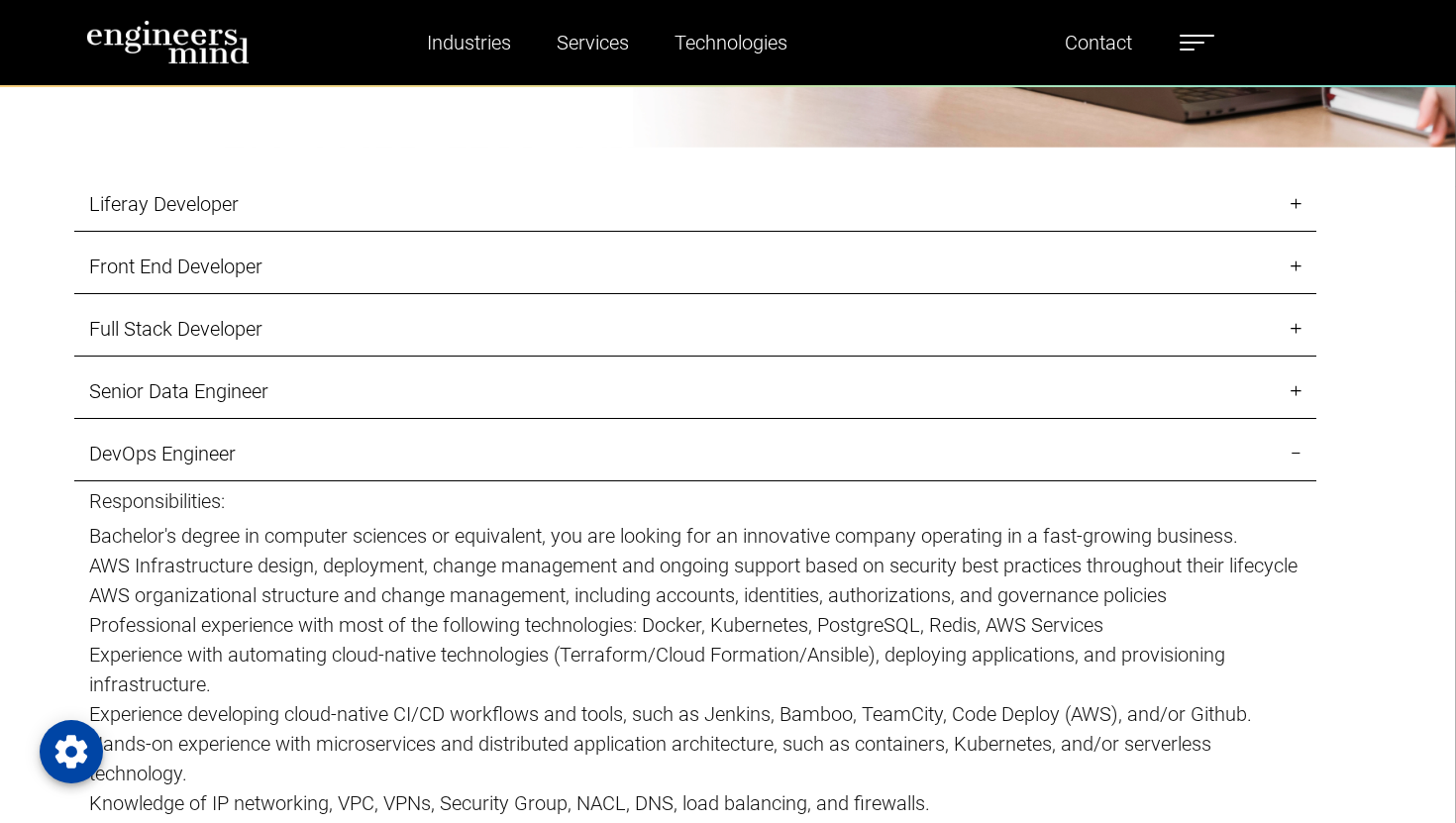 click on "Senior Data Engineer" at bounding box center [695, 391] 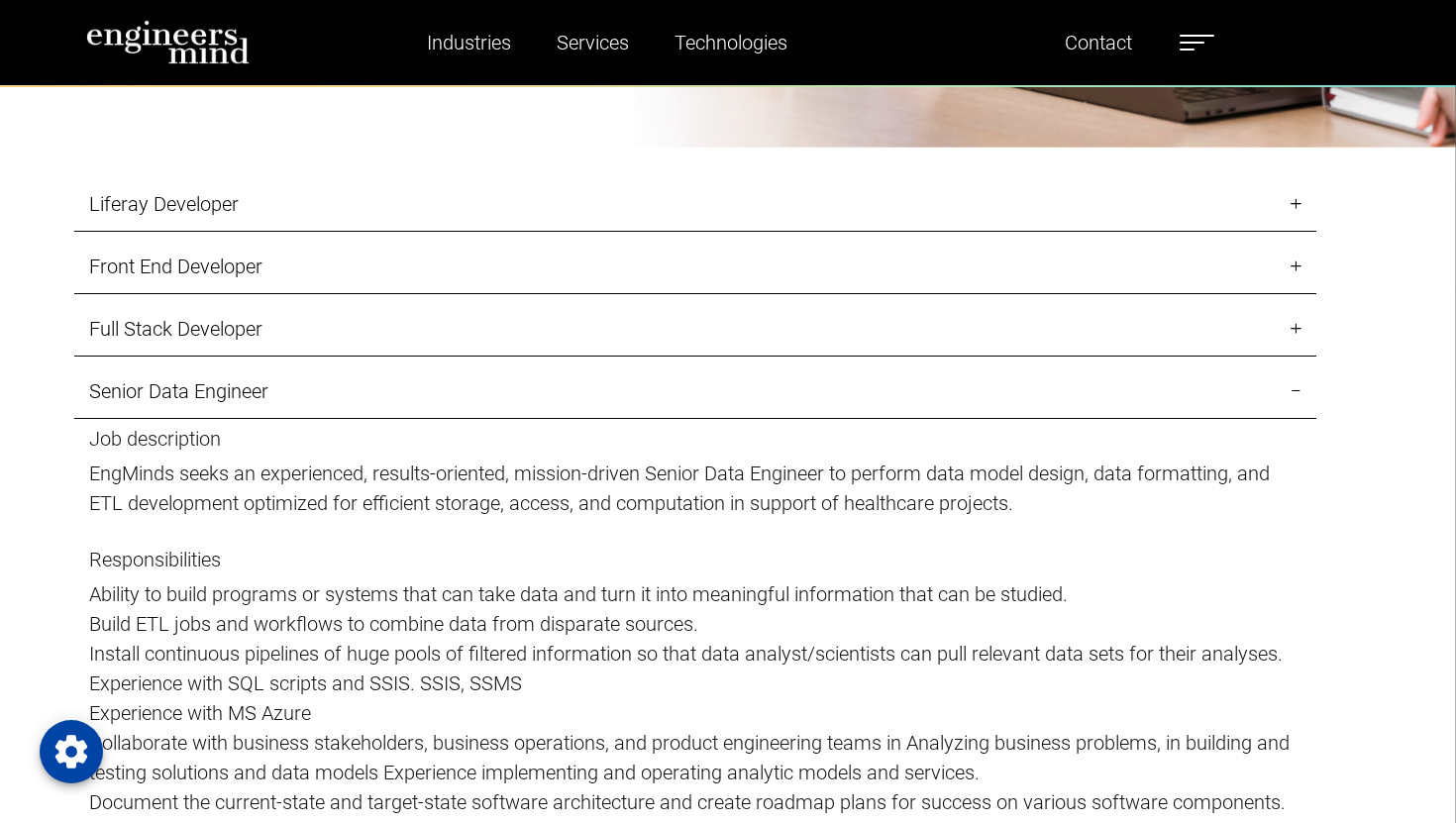 click on "Full Stack Developer" at bounding box center (695, 329) 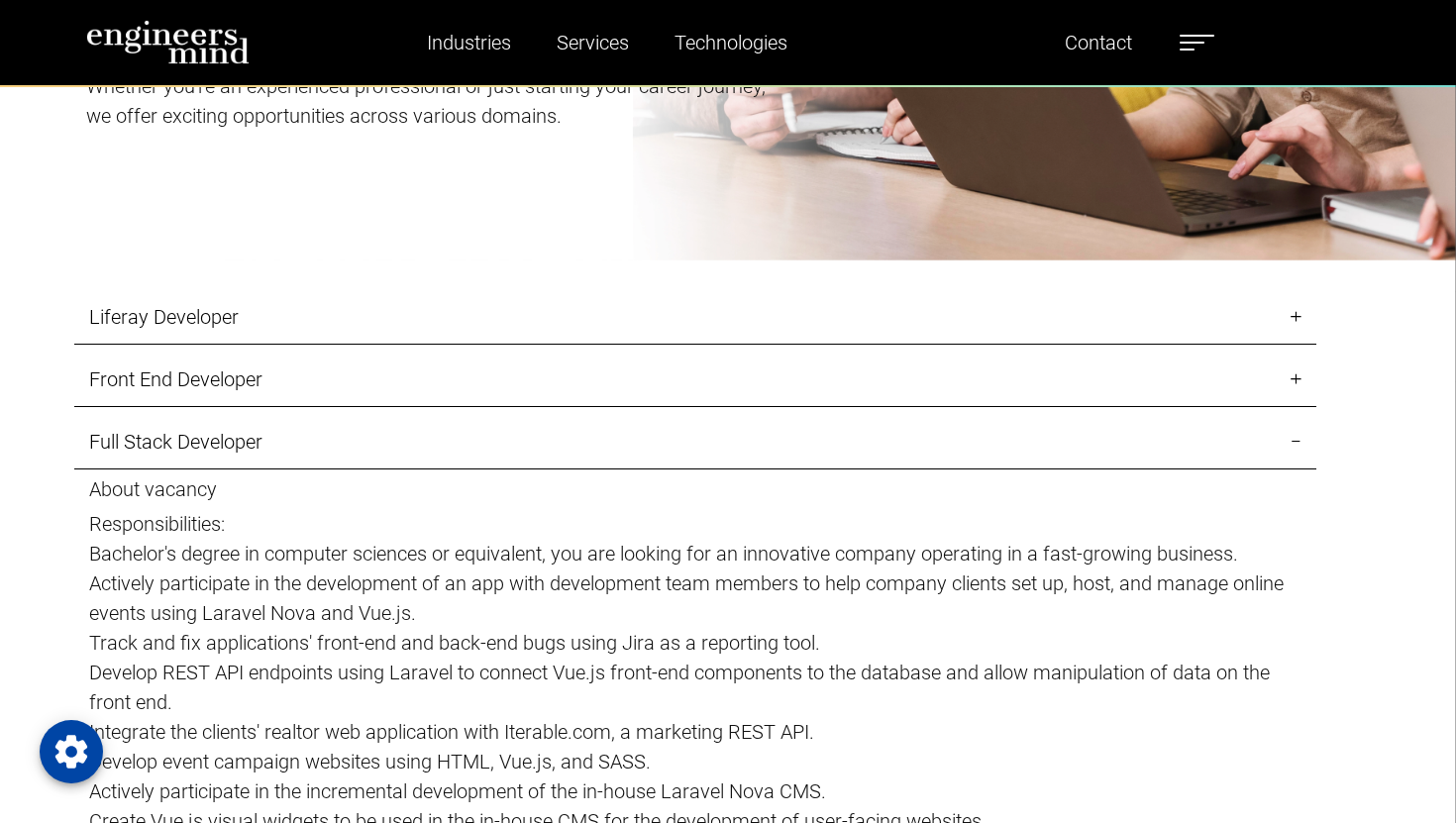 scroll, scrollTop: 1963, scrollLeft: 0, axis: vertical 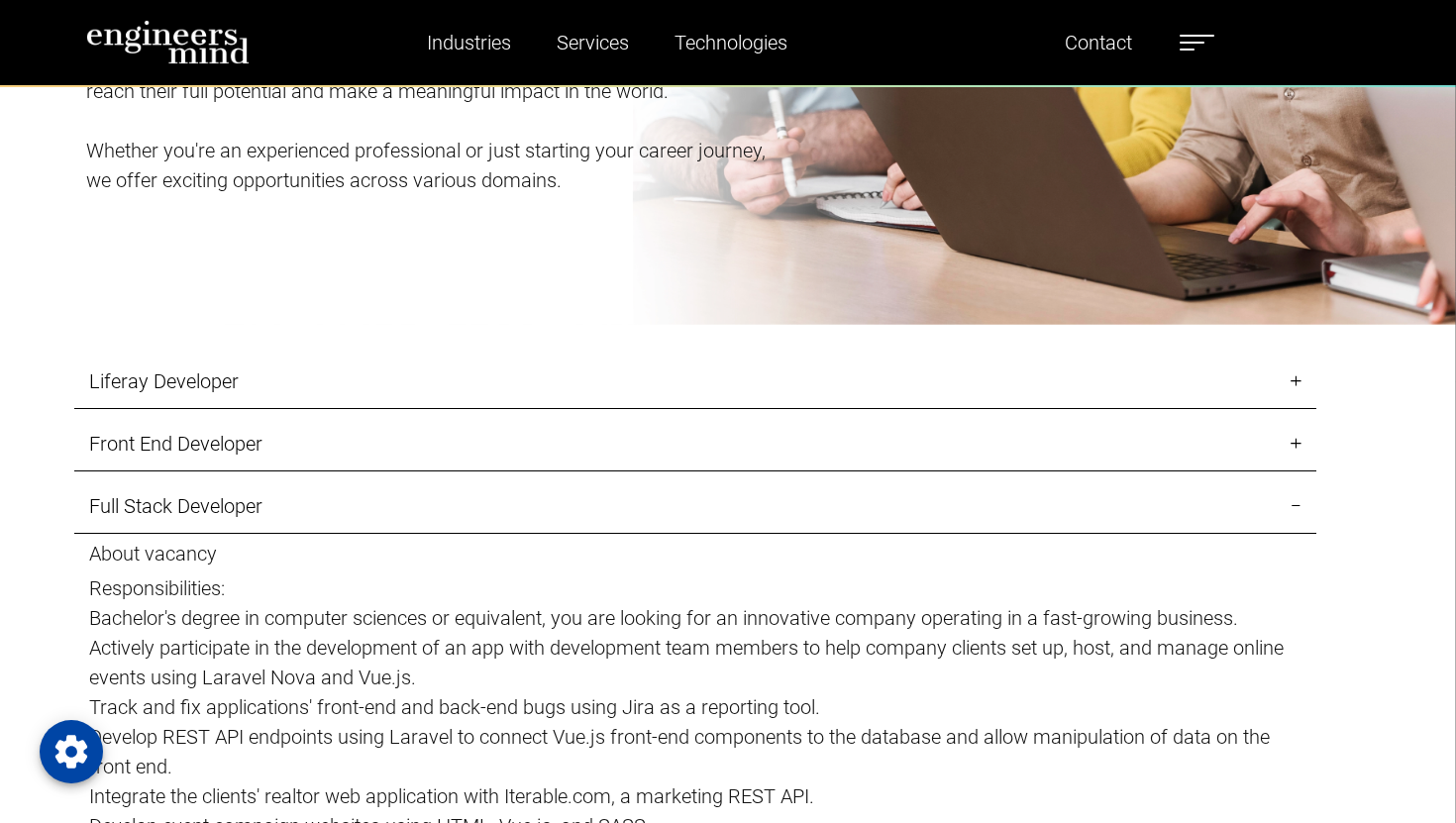 click on "Front End Developer" at bounding box center (695, 444) 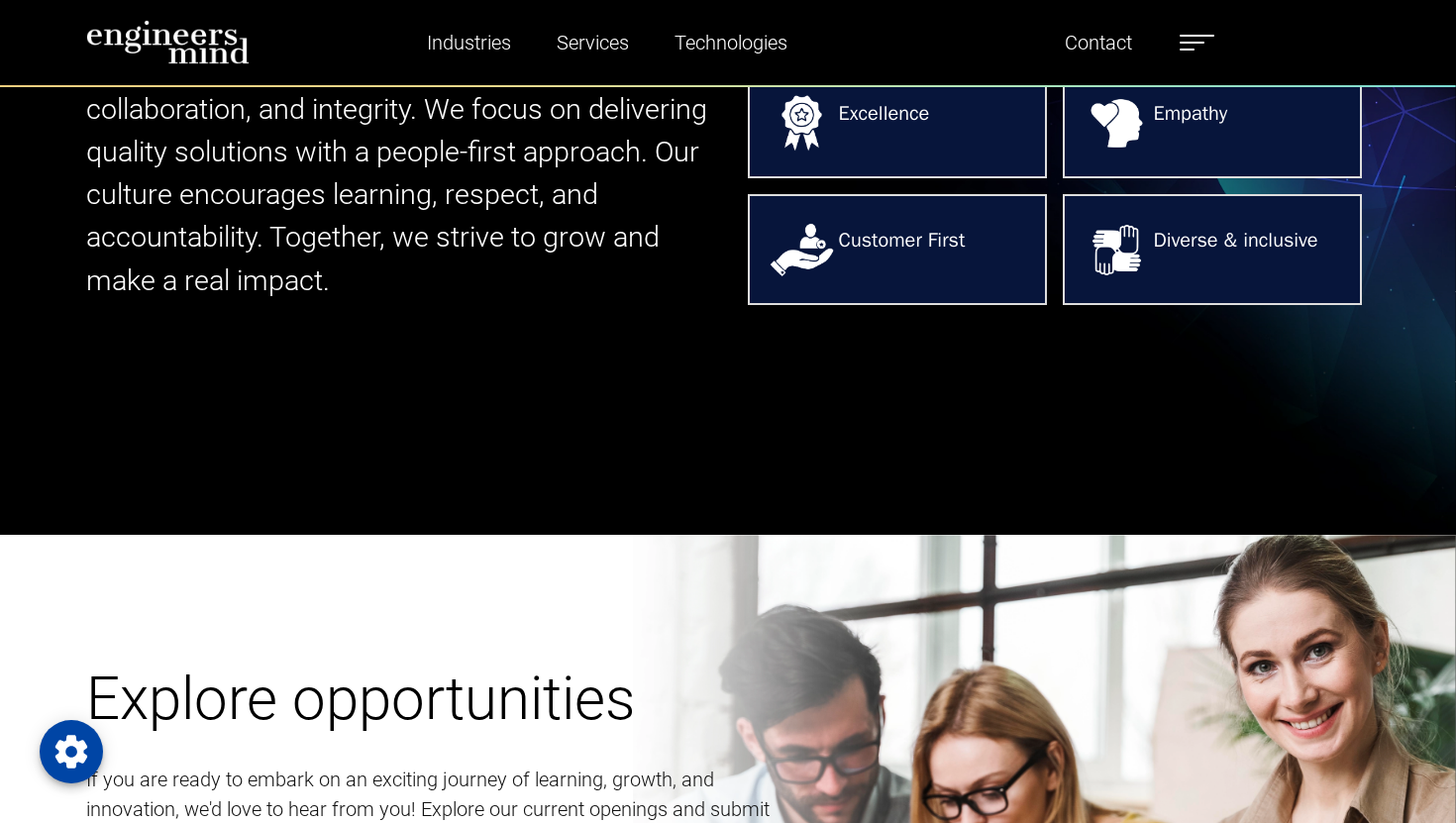 scroll, scrollTop: 915, scrollLeft: 0, axis: vertical 